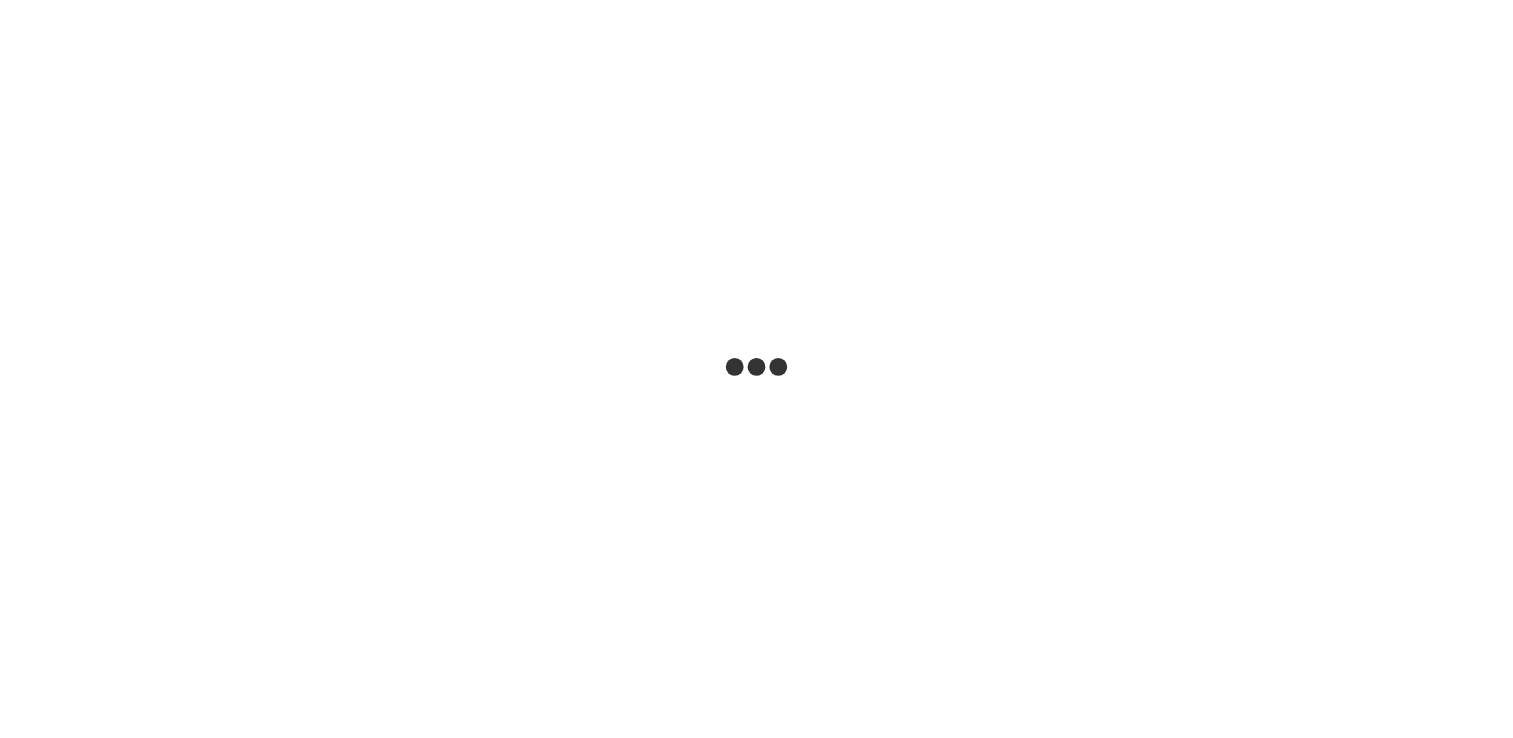 scroll, scrollTop: 0, scrollLeft: 0, axis: both 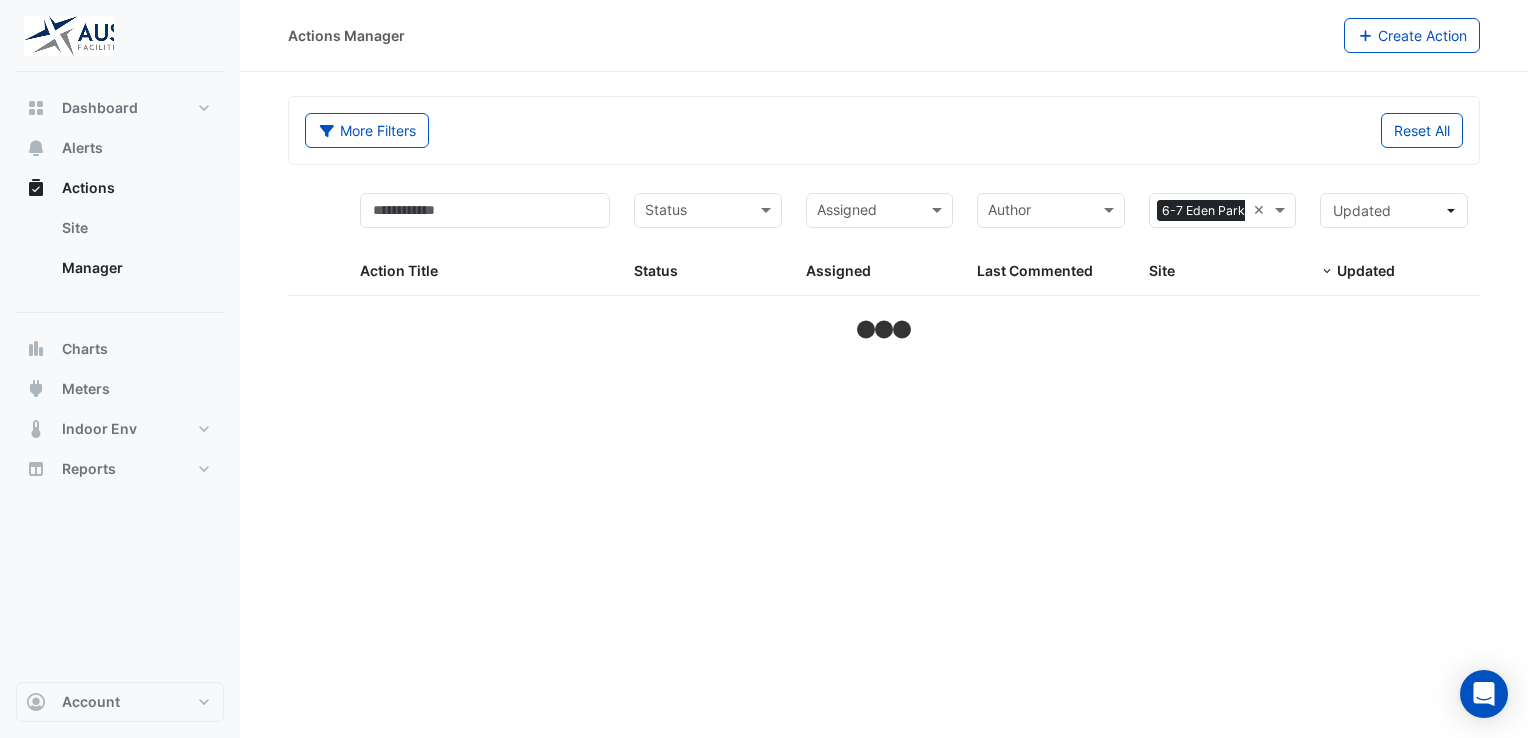 select on "**" 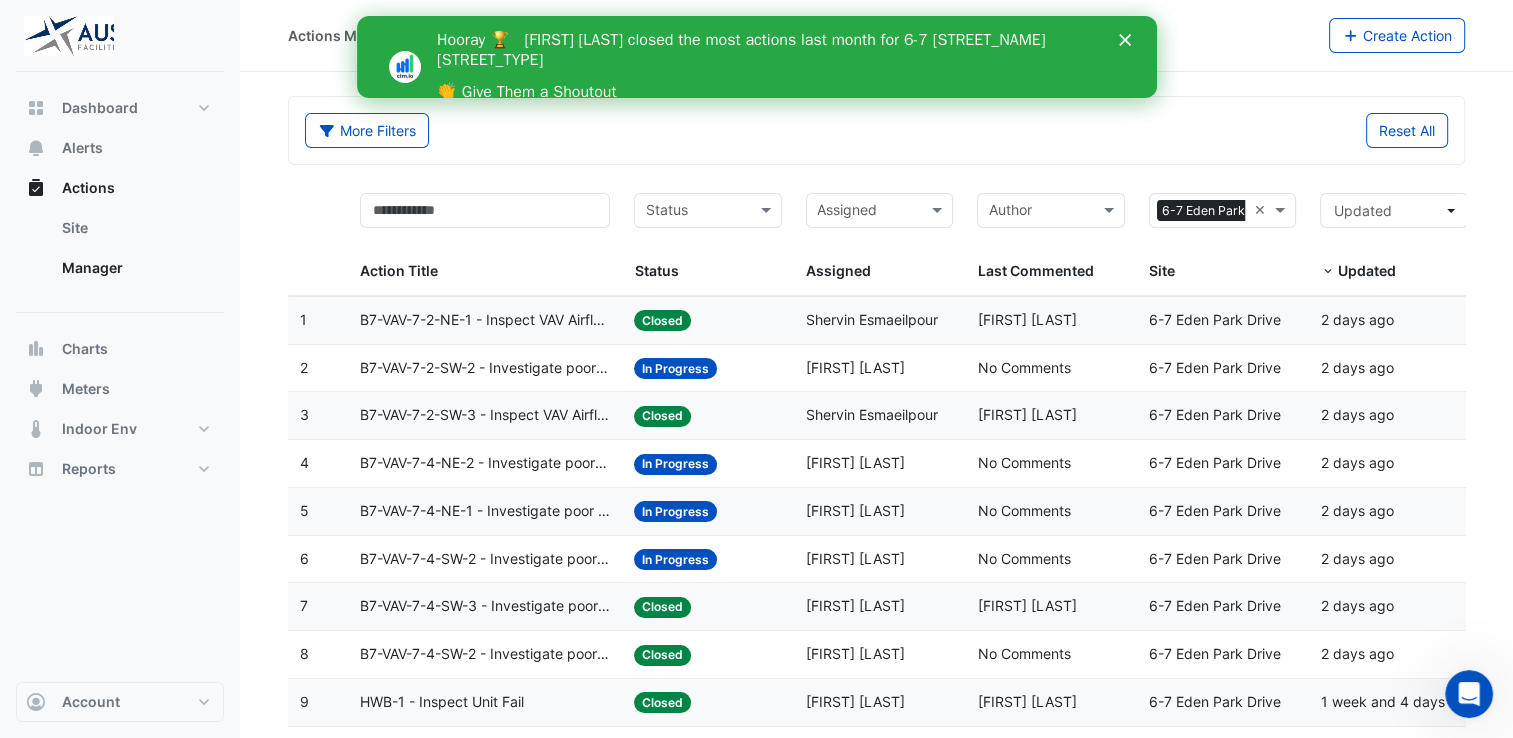 scroll, scrollTop: 0, scrollLeft: 0, axis: both 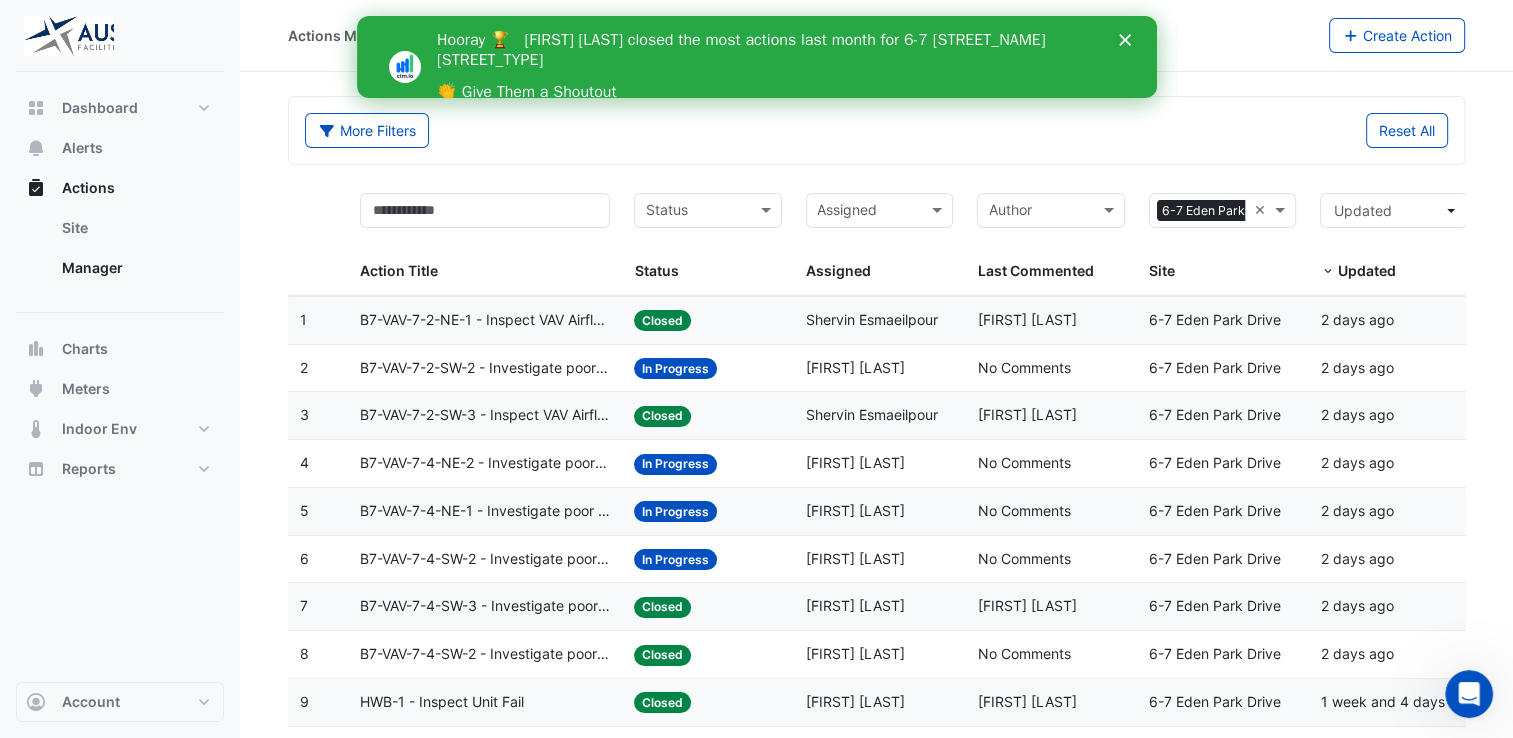click on "In Progress" 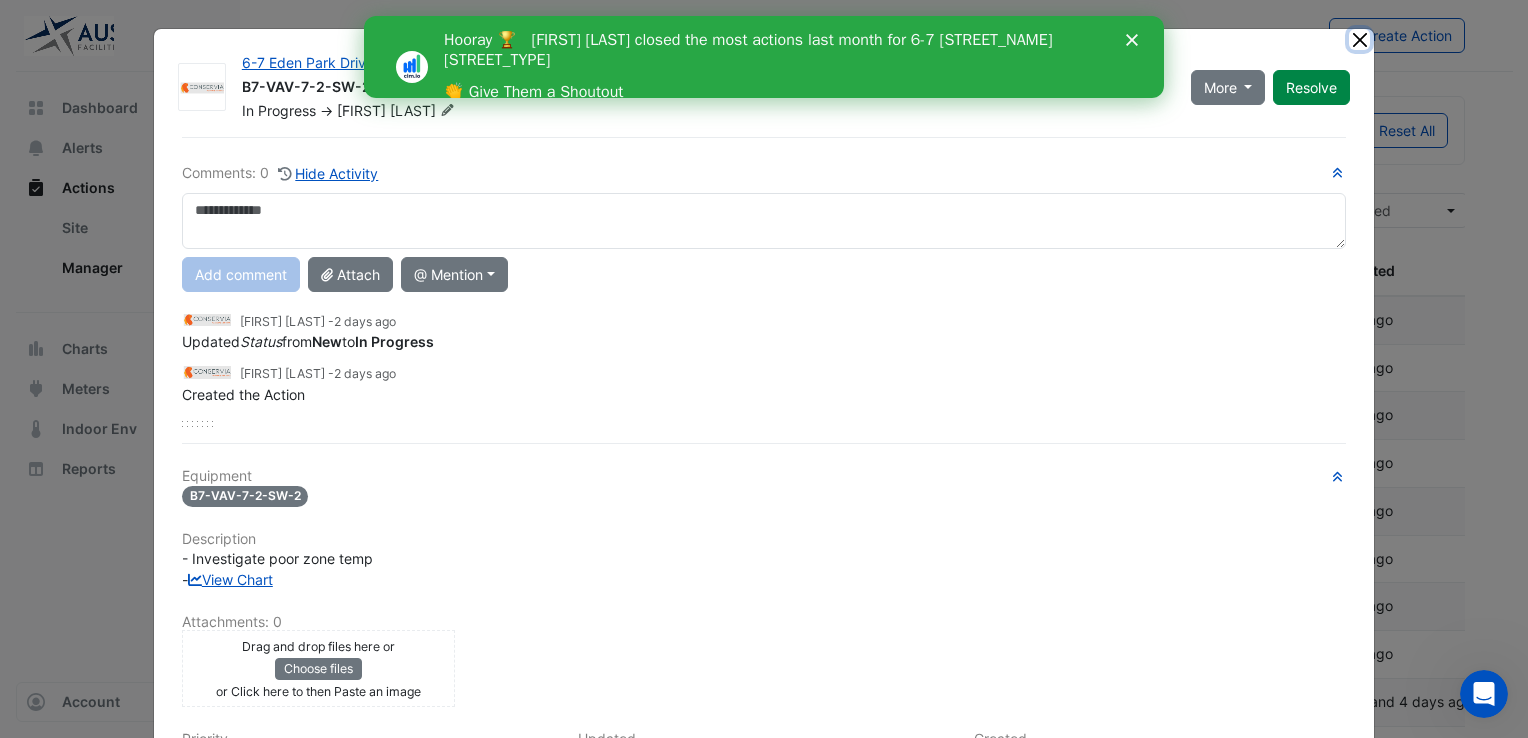 click 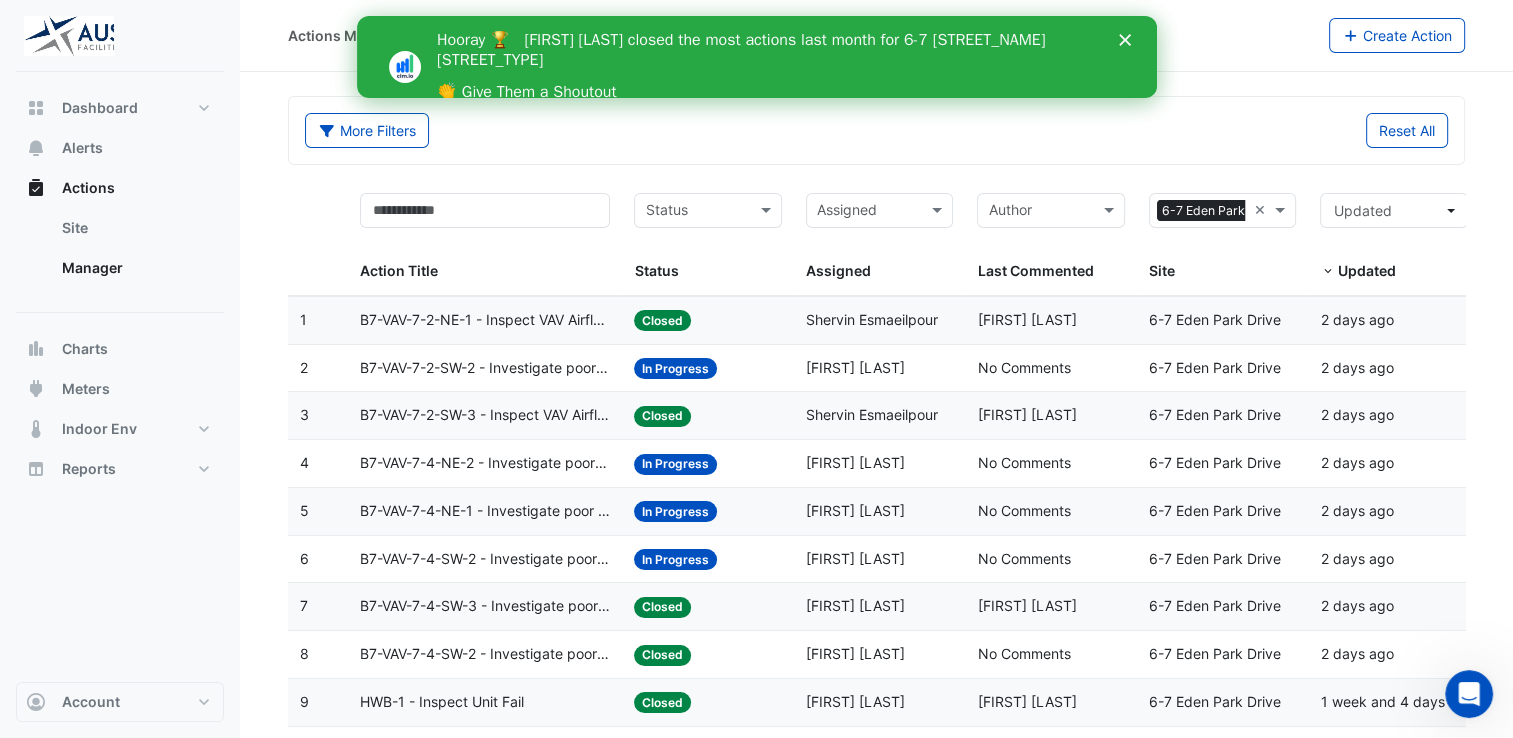 click on "In Progress" 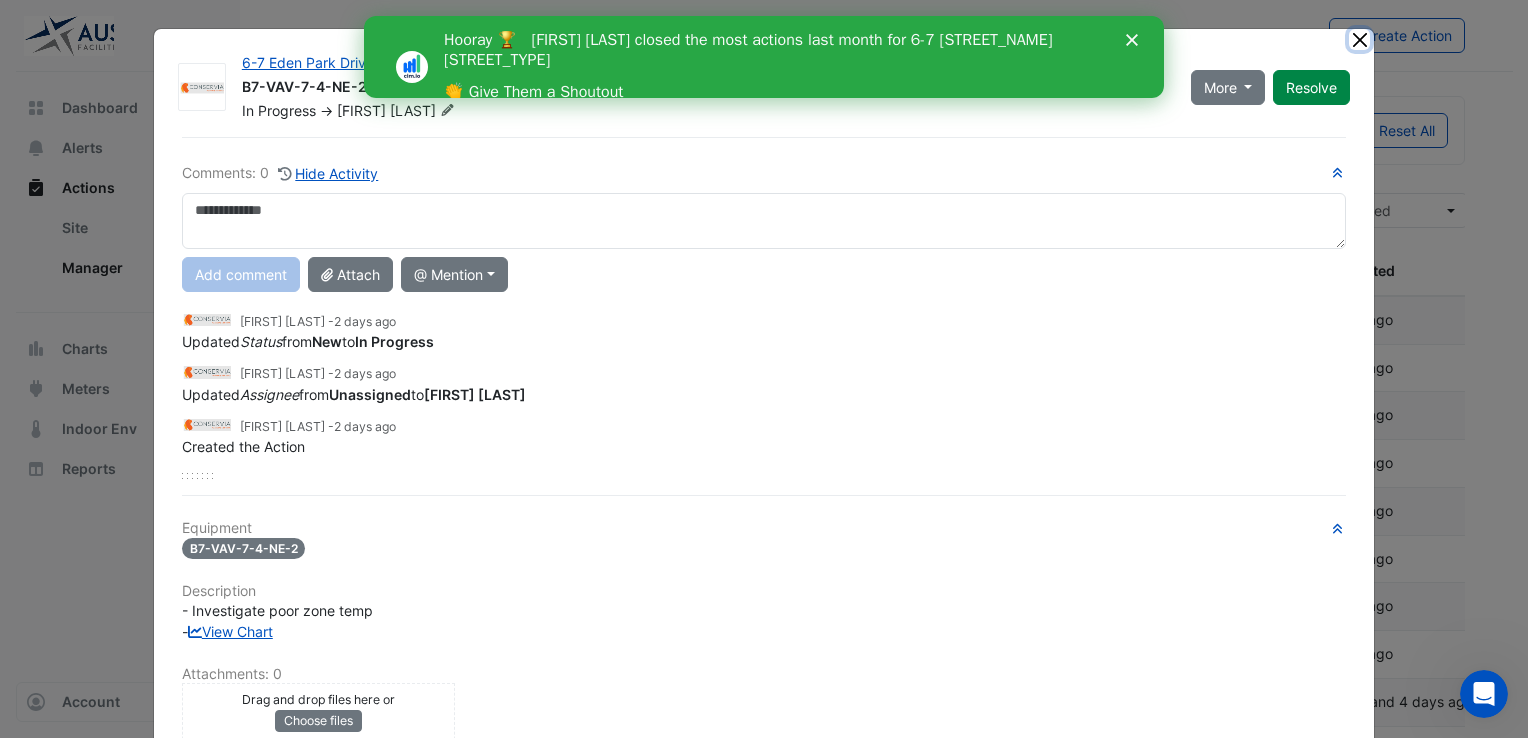 click 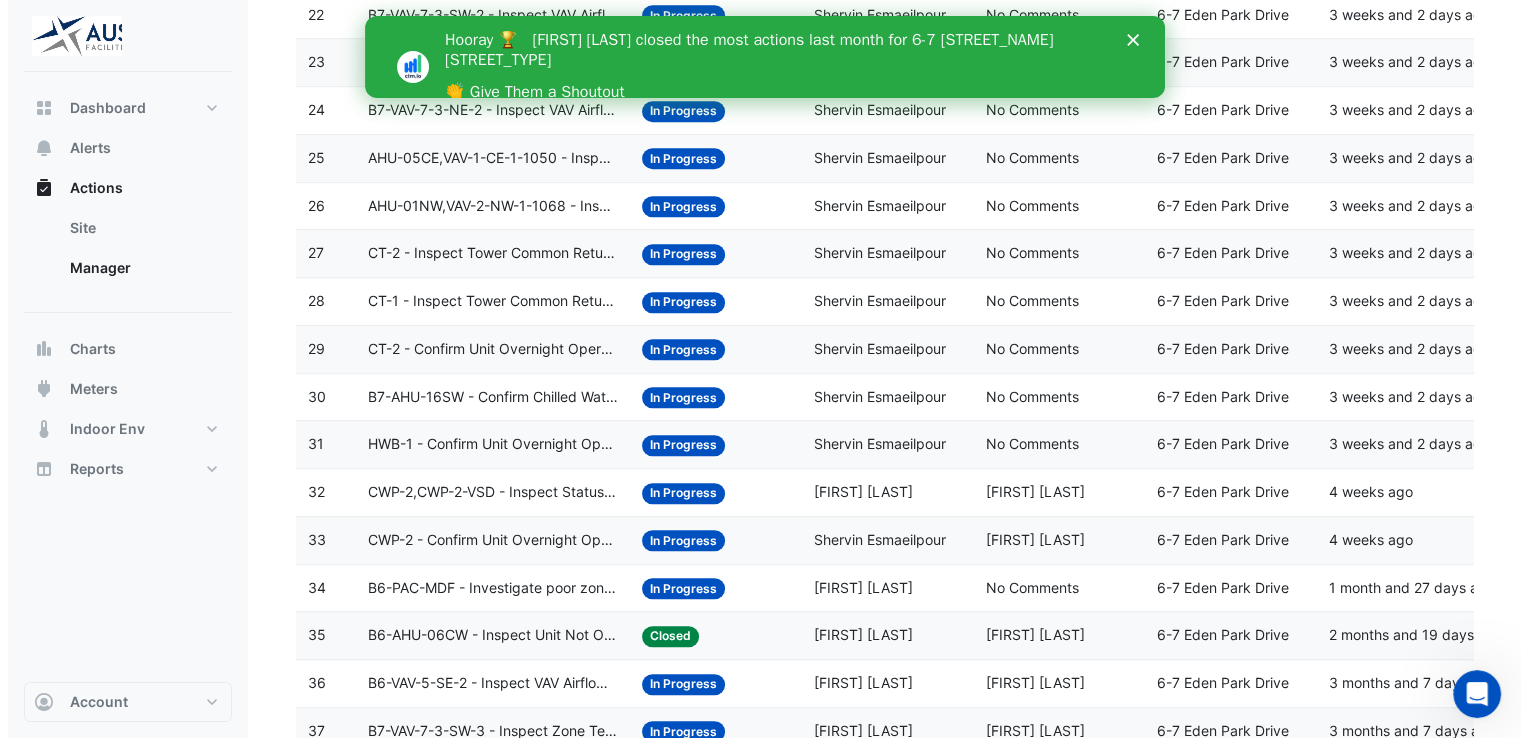 scroll, scrollTop: 1400, scrollLeft: 0, axis: vertical 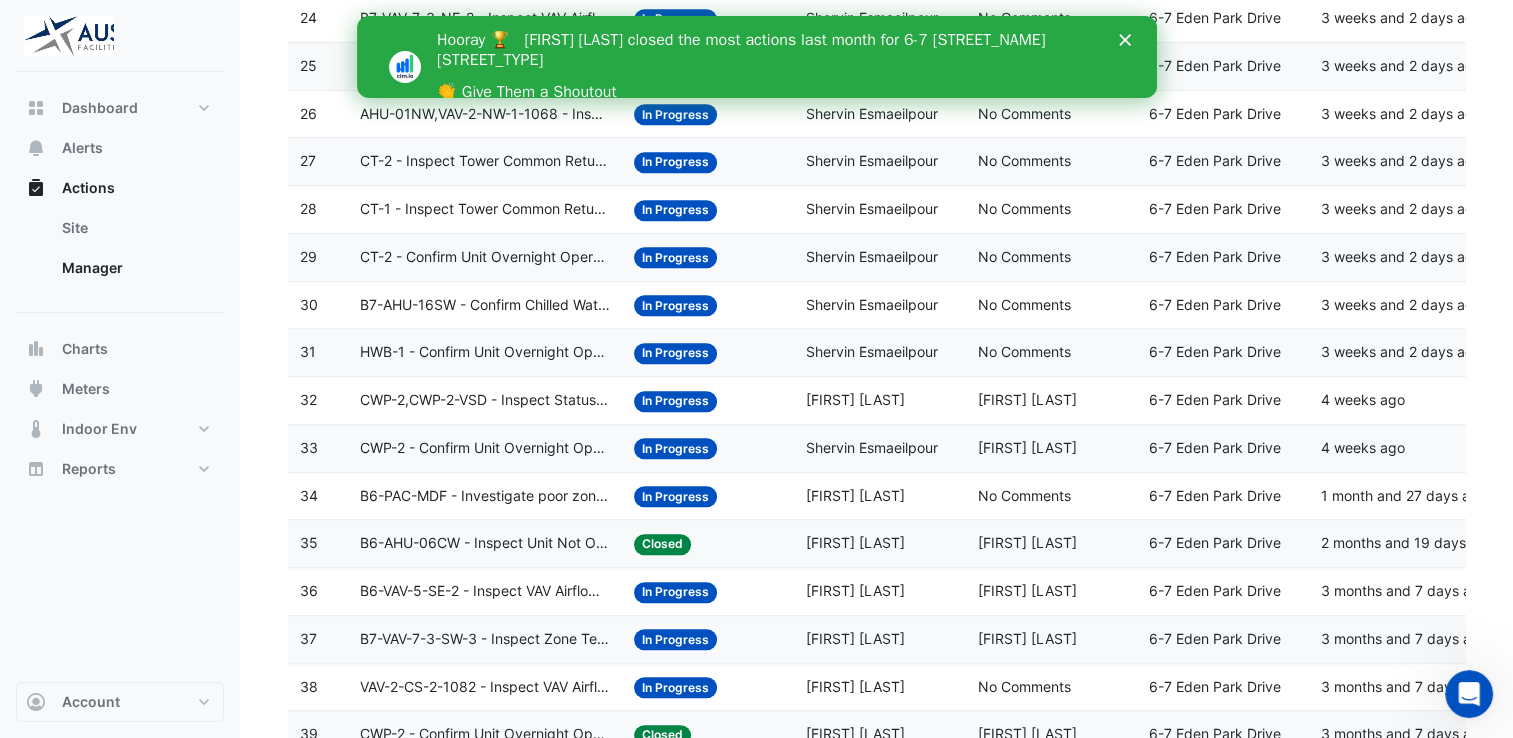 click on "In Progress" 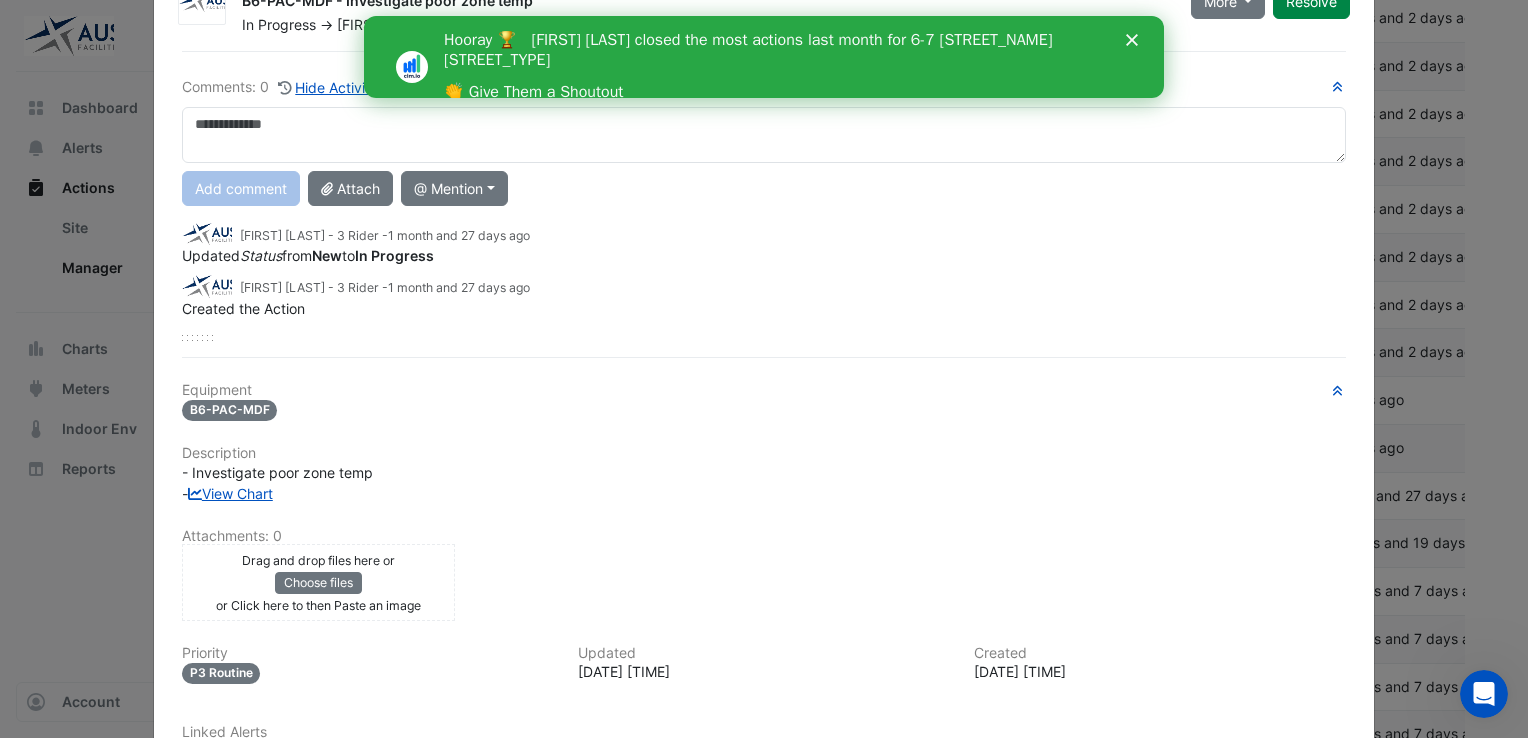 scroll, scrollTop: 0, scrollLeft: 0, axis: both 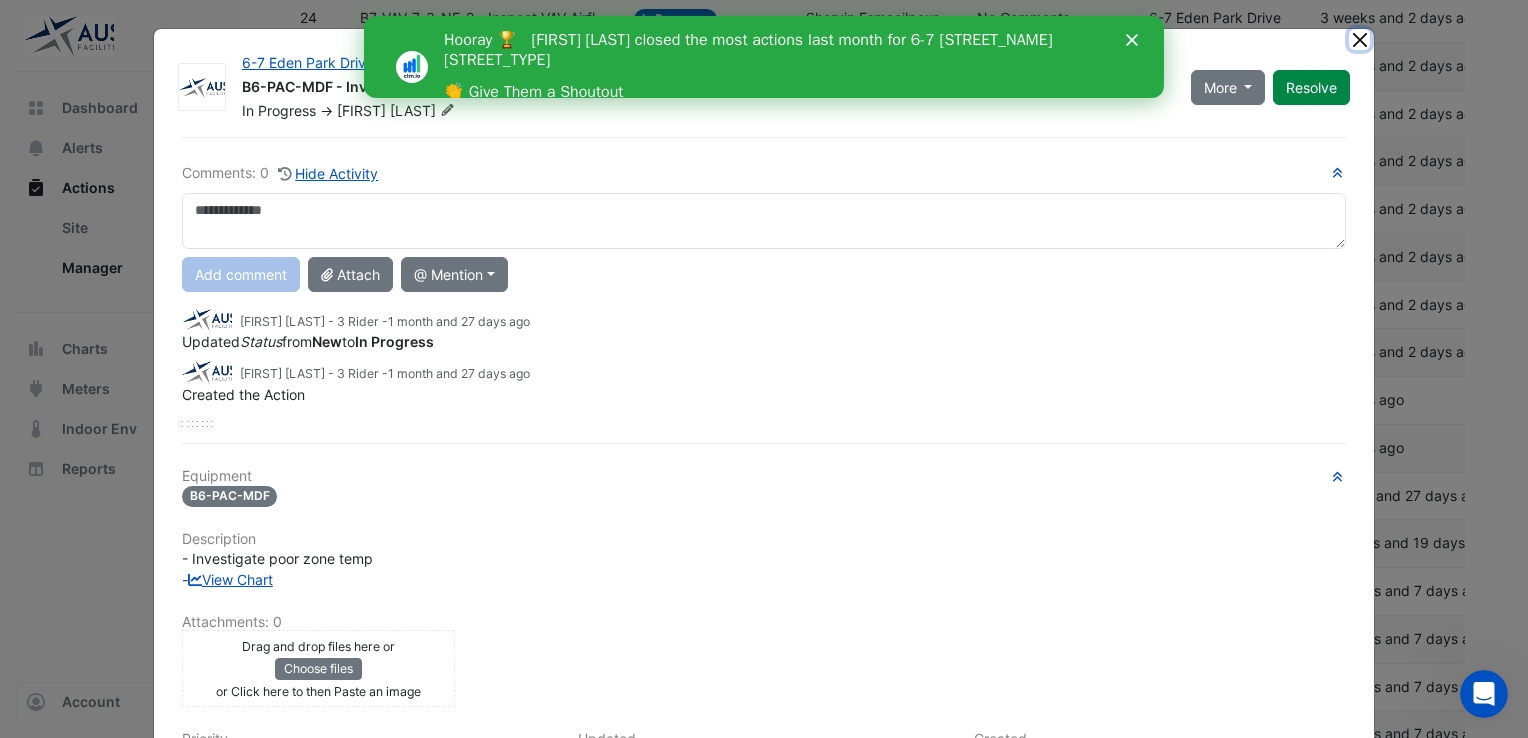 click 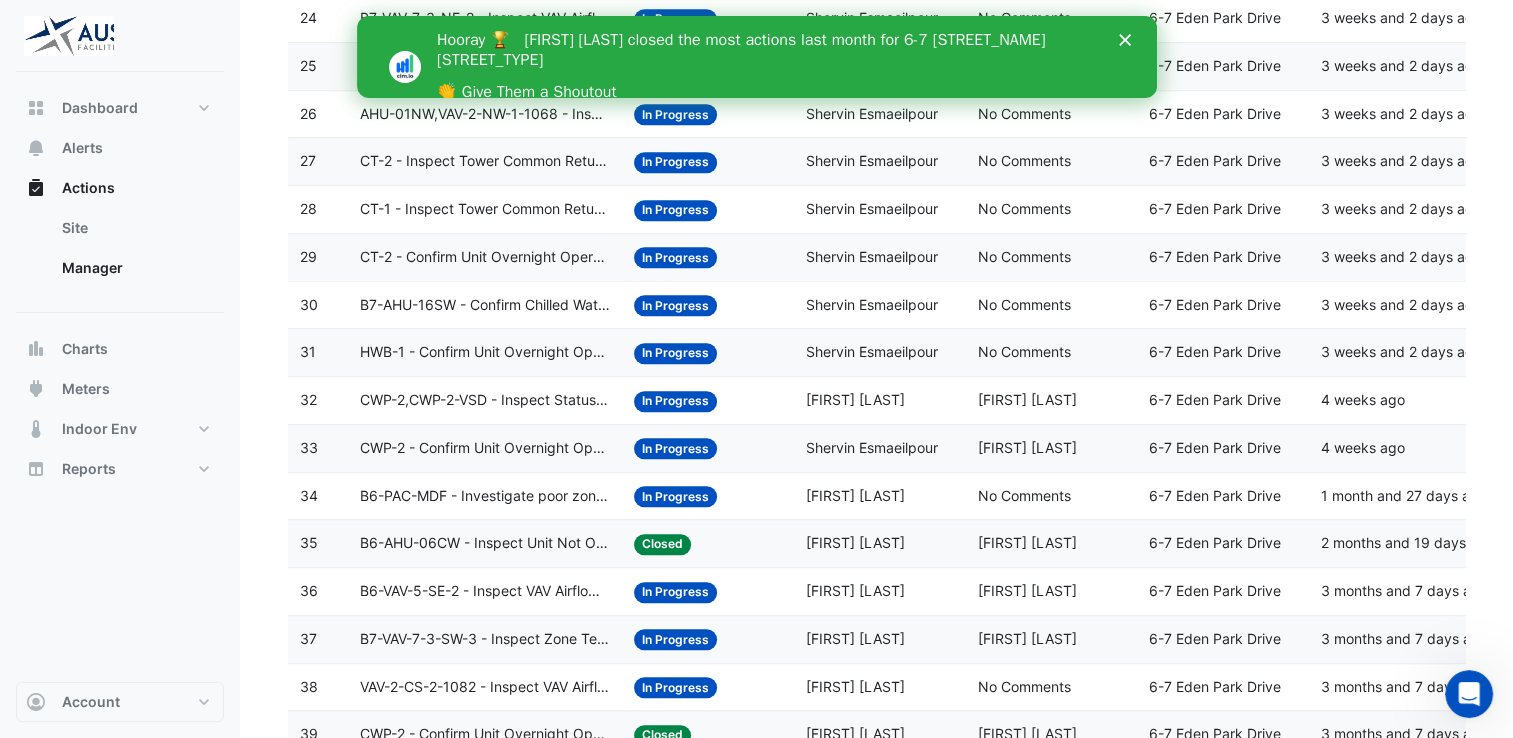 click on "In Progress" 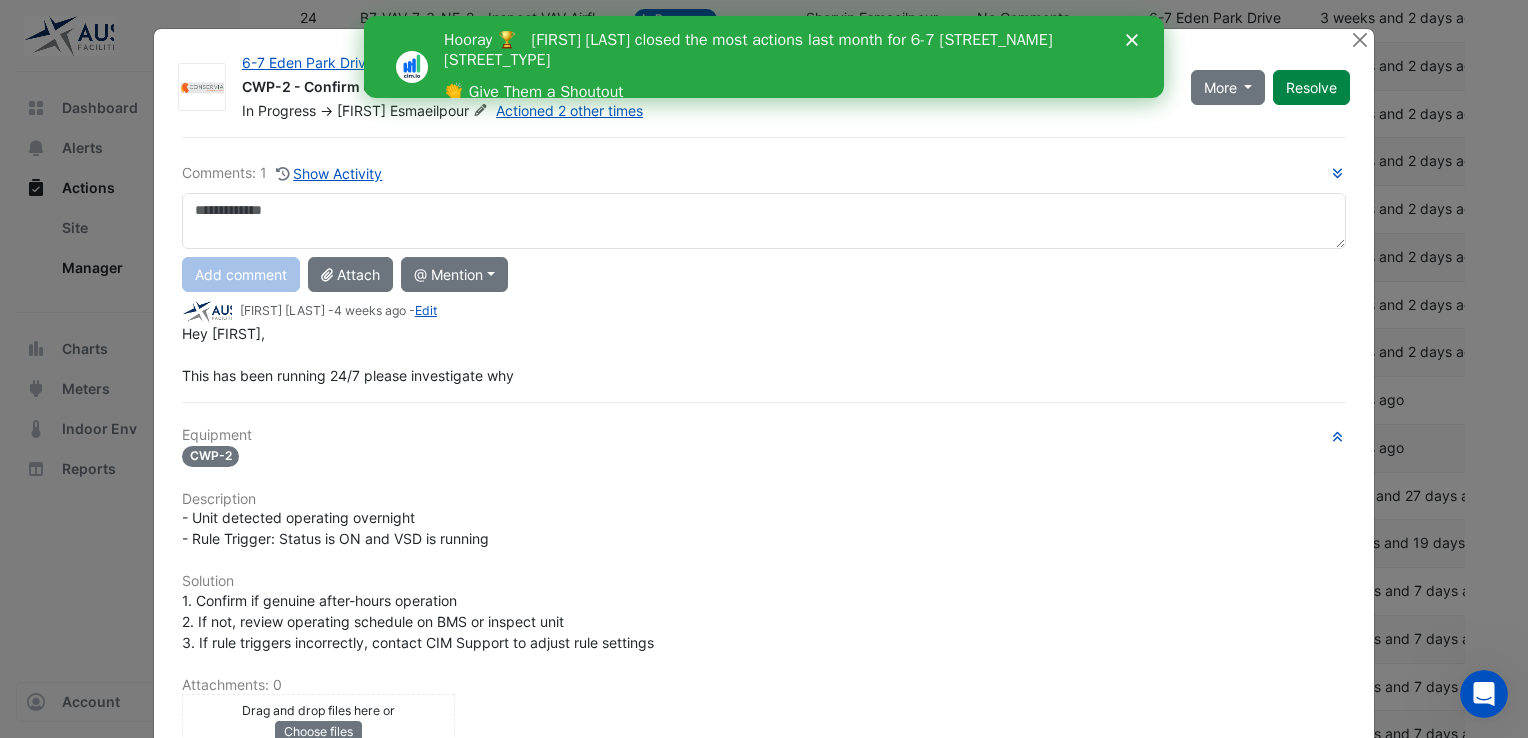 click 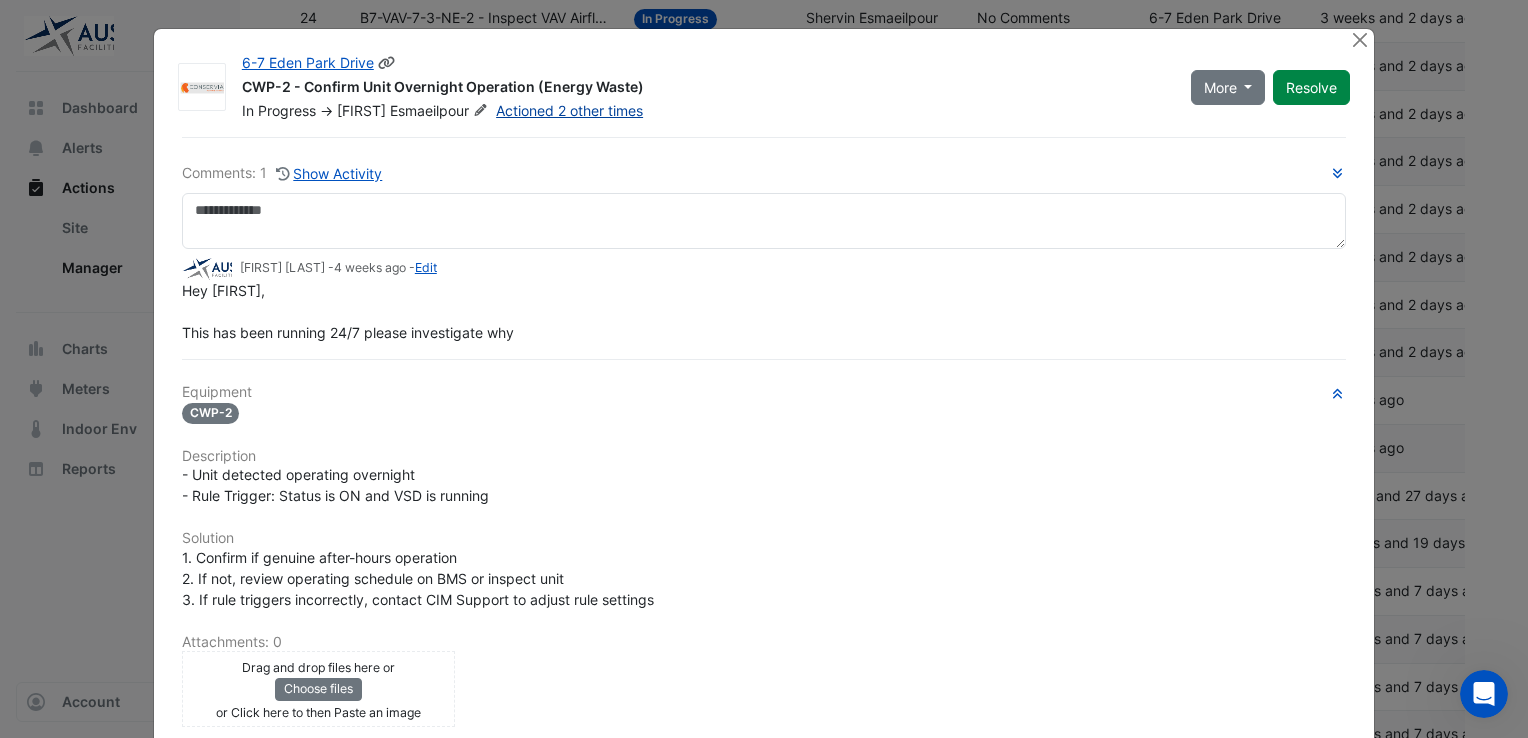 click on "Actioned 2 other times" 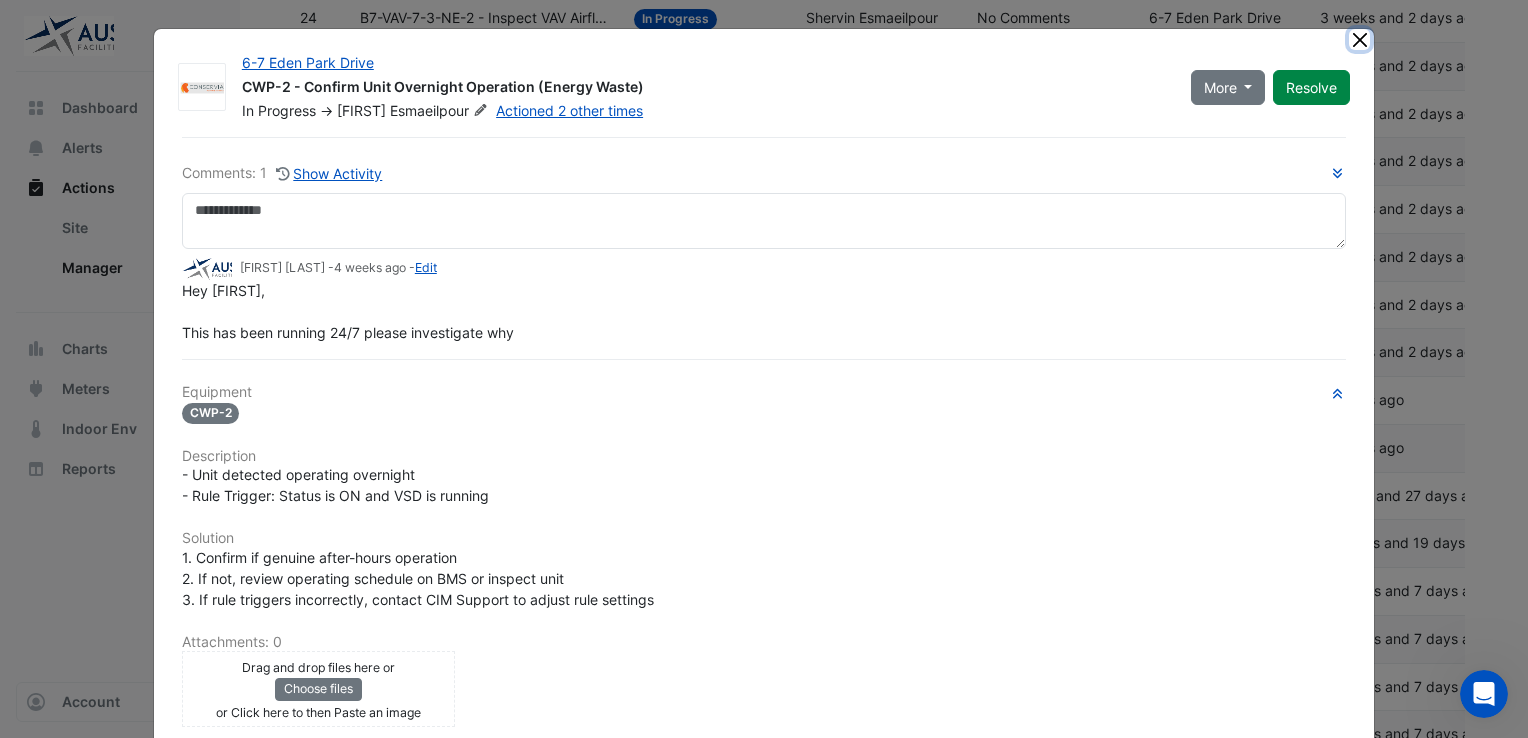 click 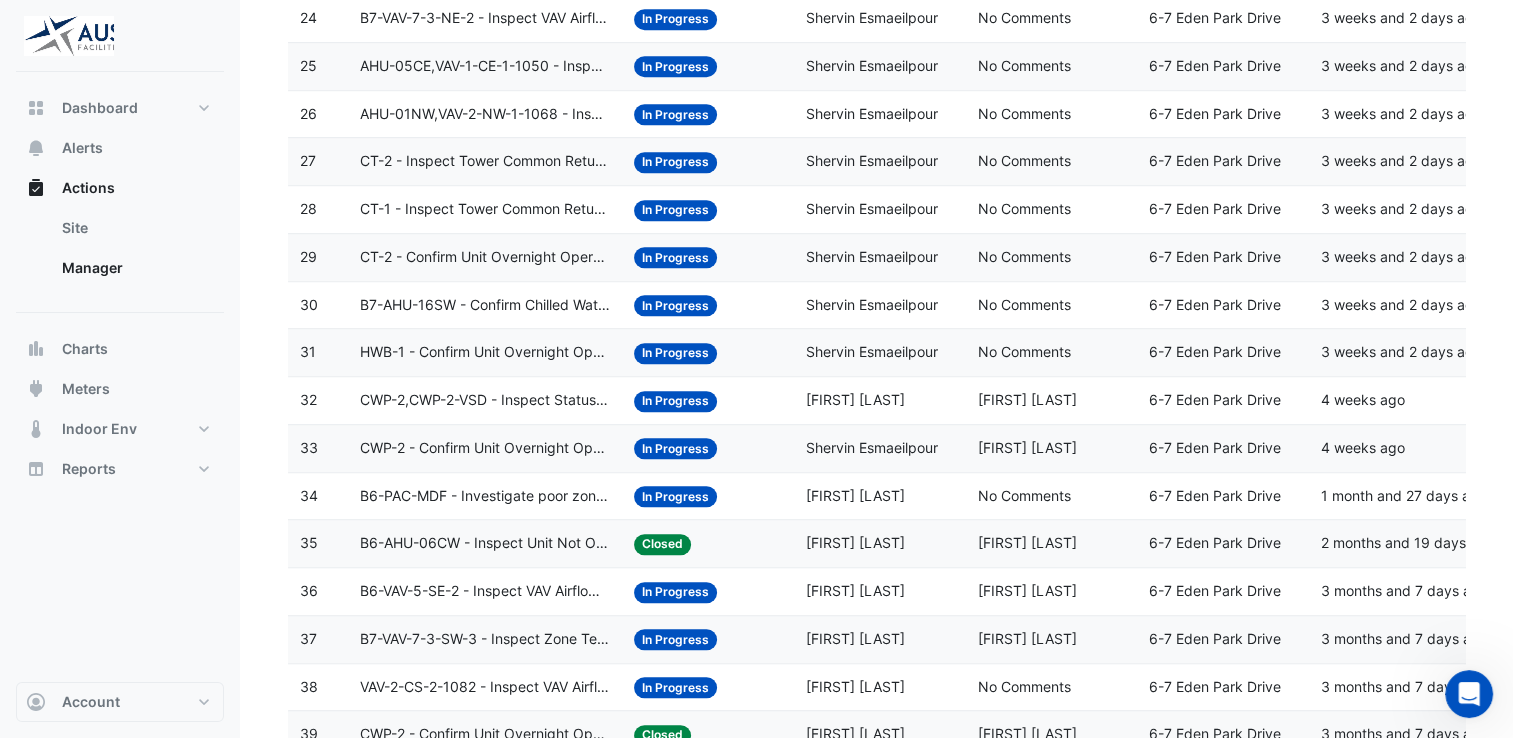 click on "In Progress" 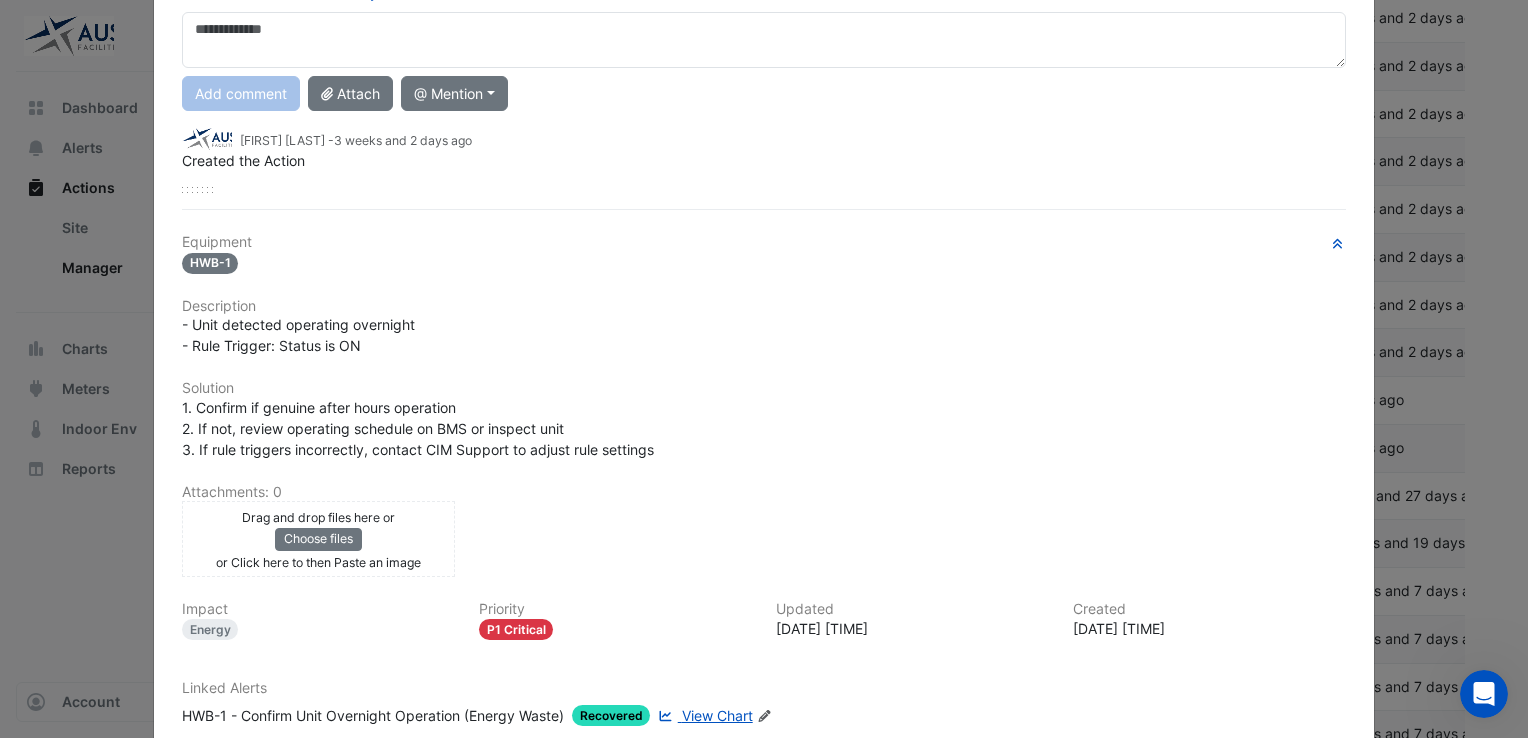 scroll, scrollTop: 297, scrollLeft: 0, axis: vertical 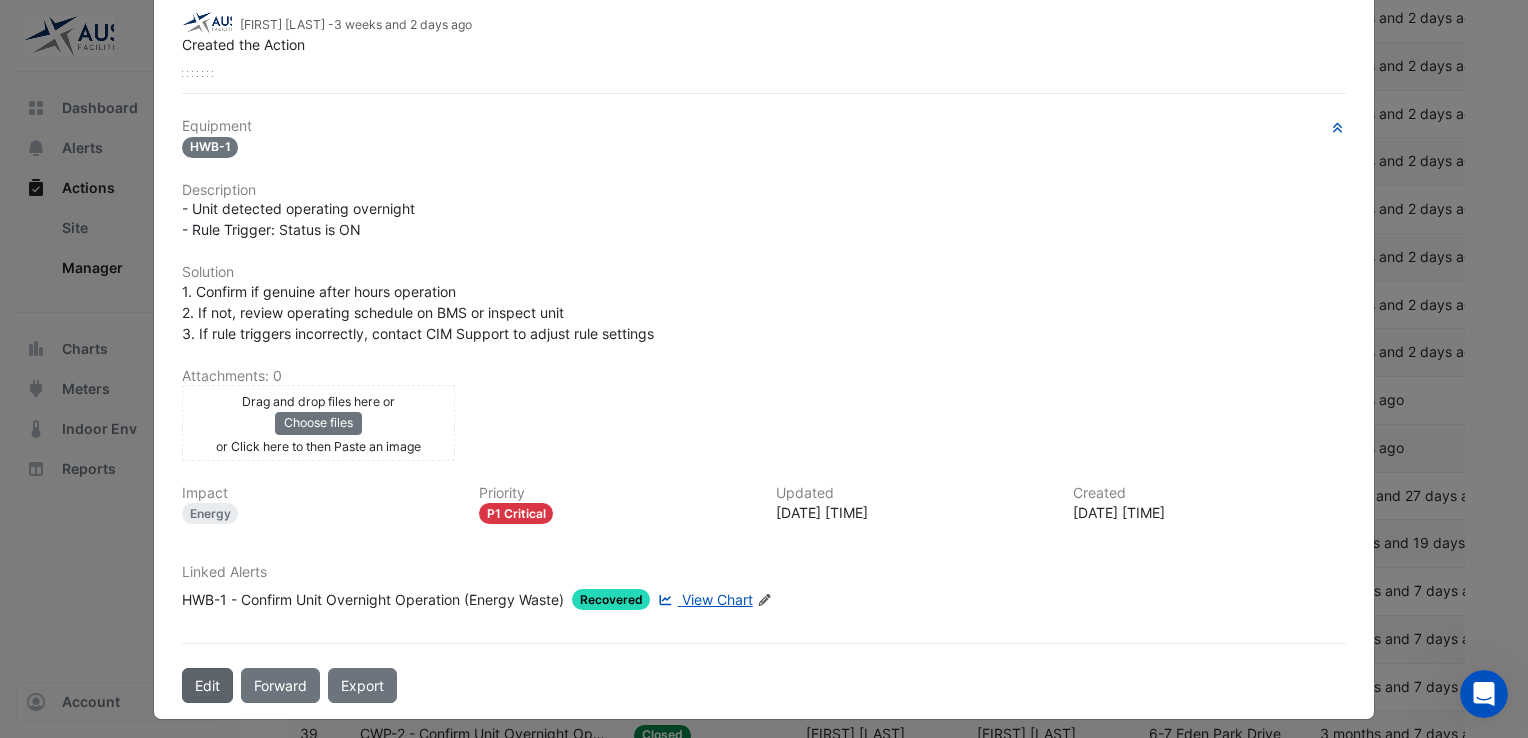 click on "Edit" 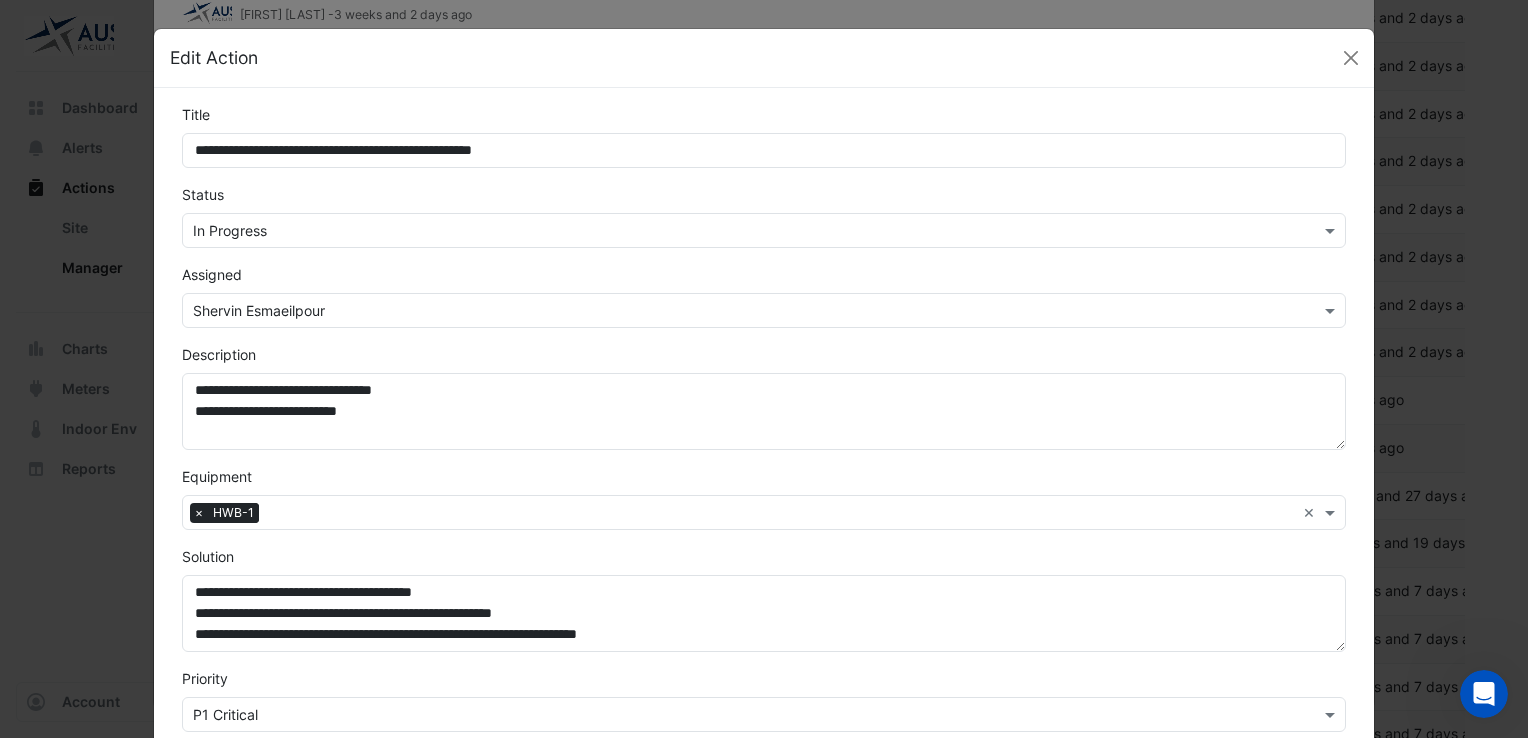scroll, scrollTop: 247, scrollLeft: 0, axis: vertical 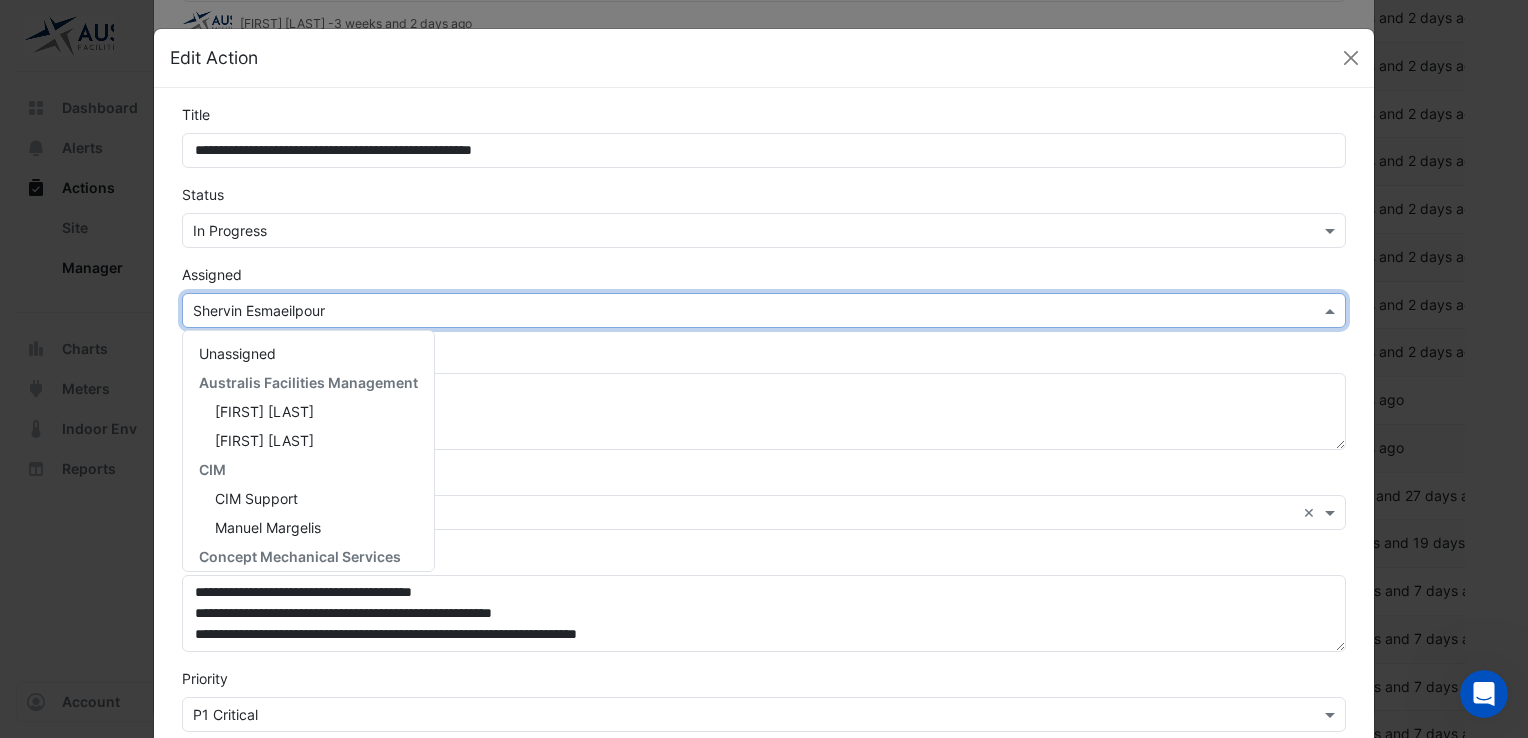 click at bounding box center (1332, 310) 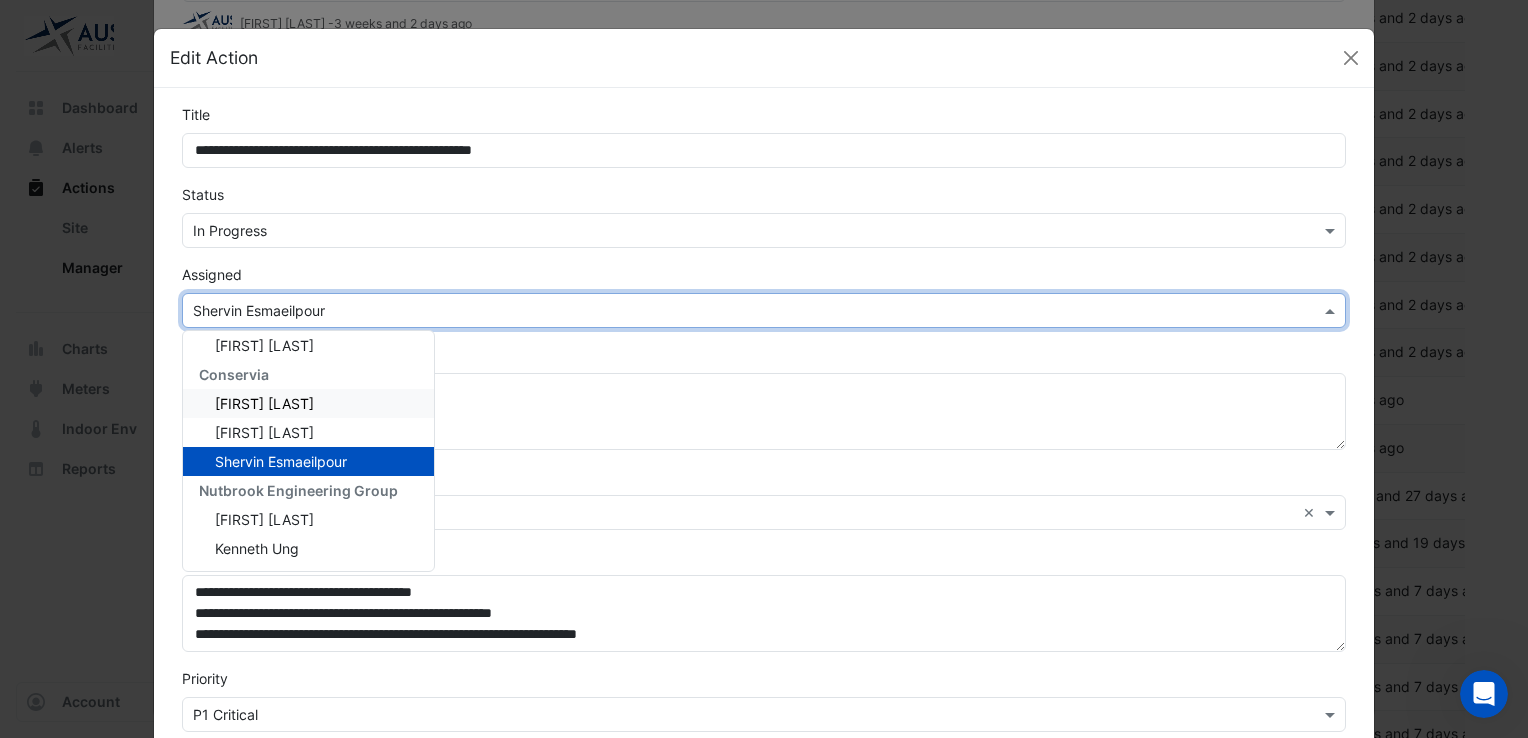 click on "[FIRST] [LAST]" at bounding box center (264, 403) 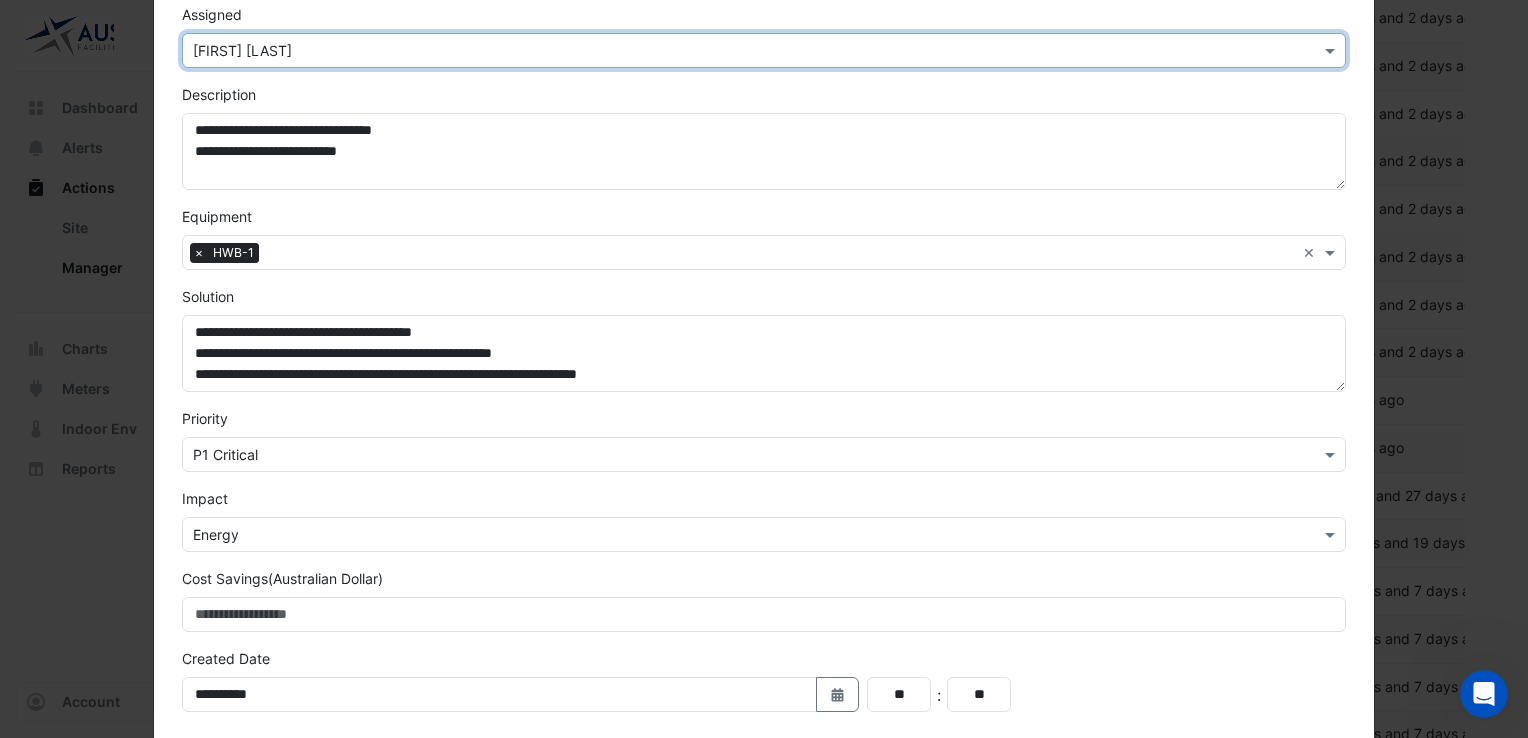 scroll, scrollTop: 440, scrollLeft: 0, axis: vertical 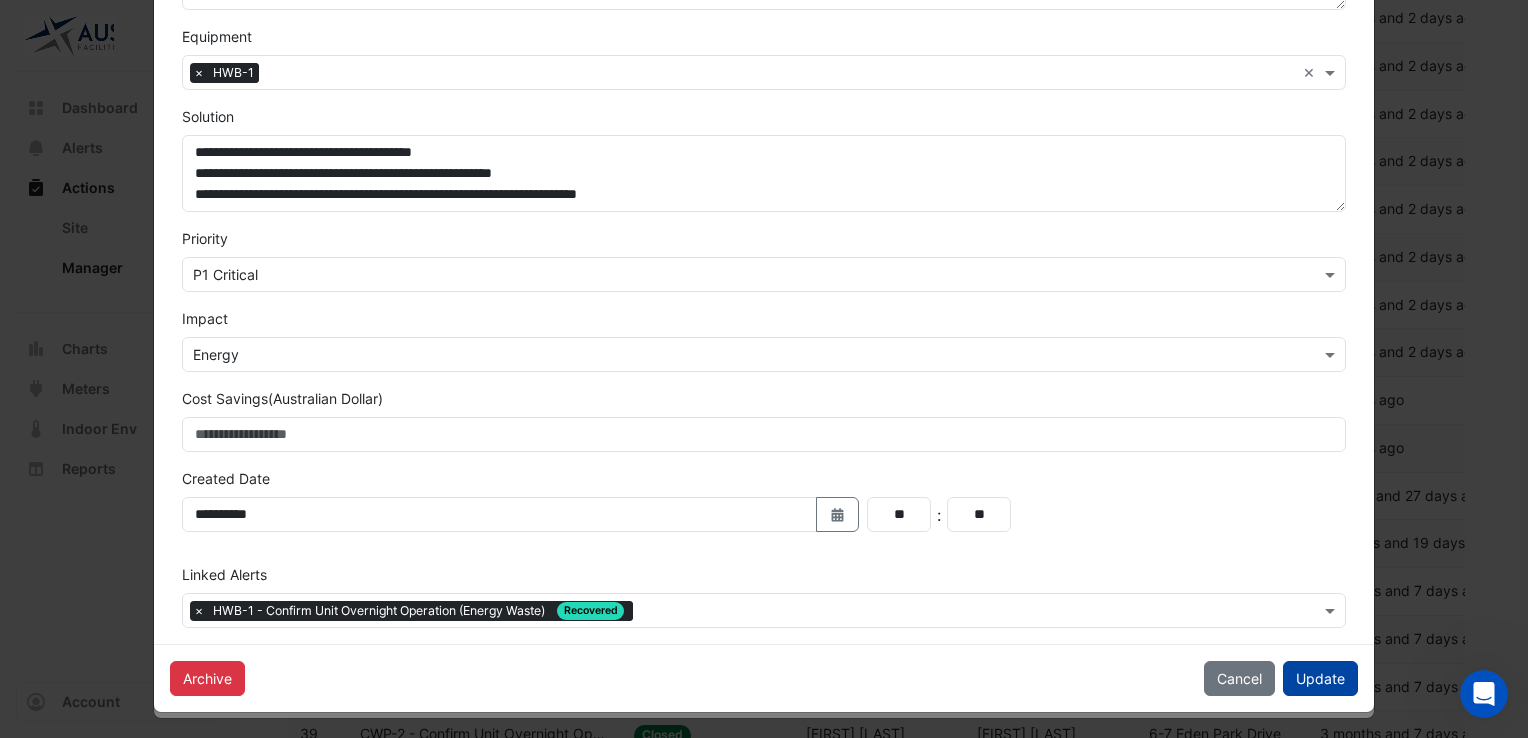 click on "Update" 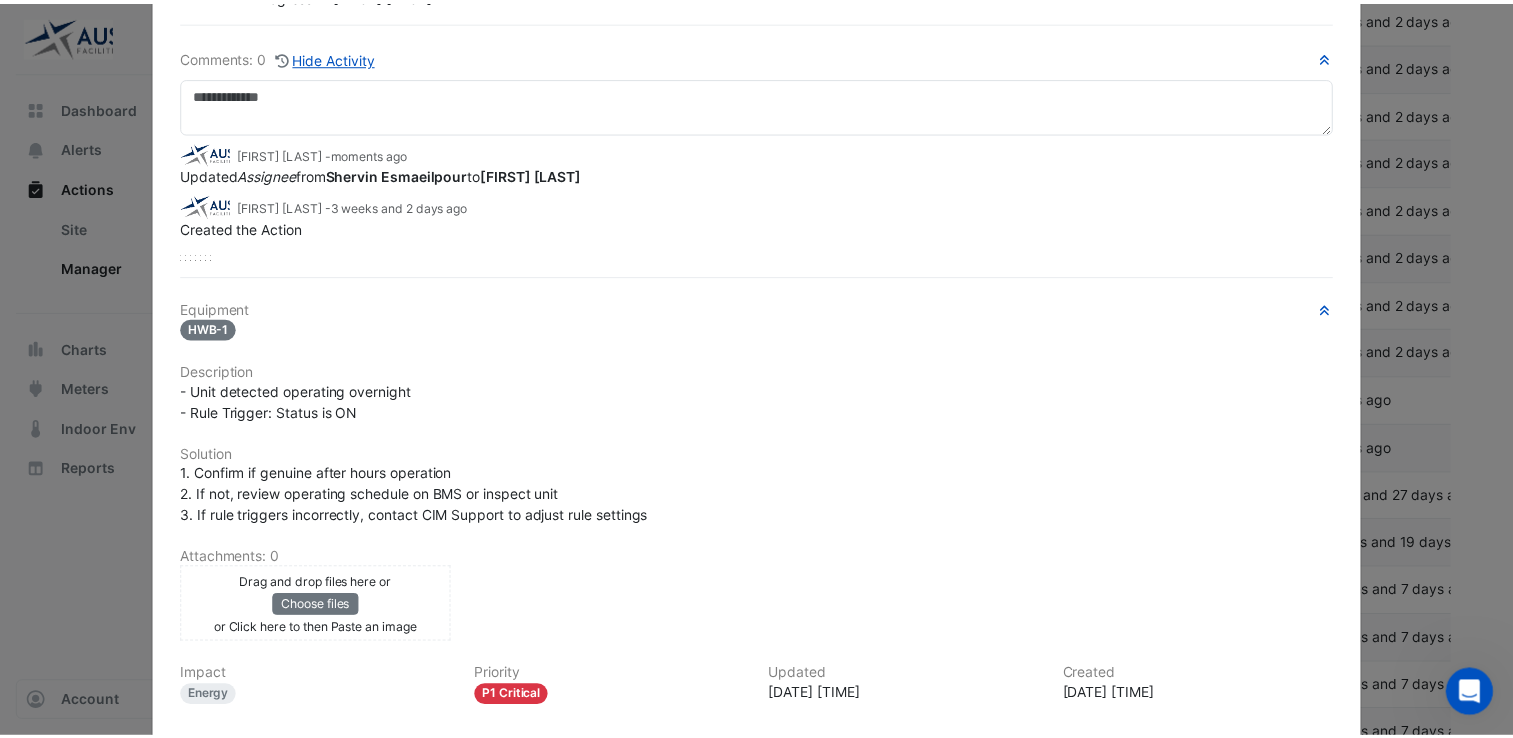 scroll, scrollTop: 0, scrollLeft: 0, axis: both 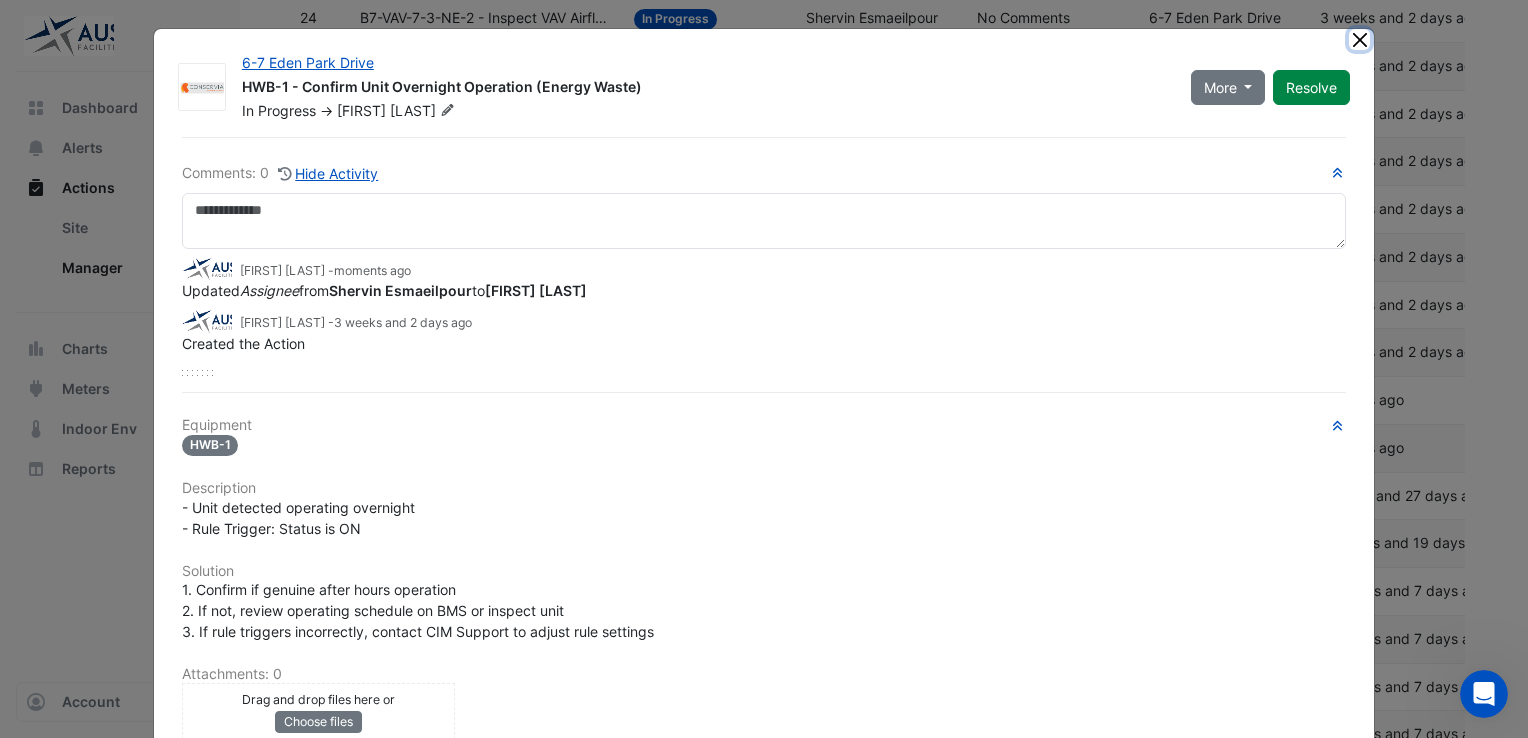 click 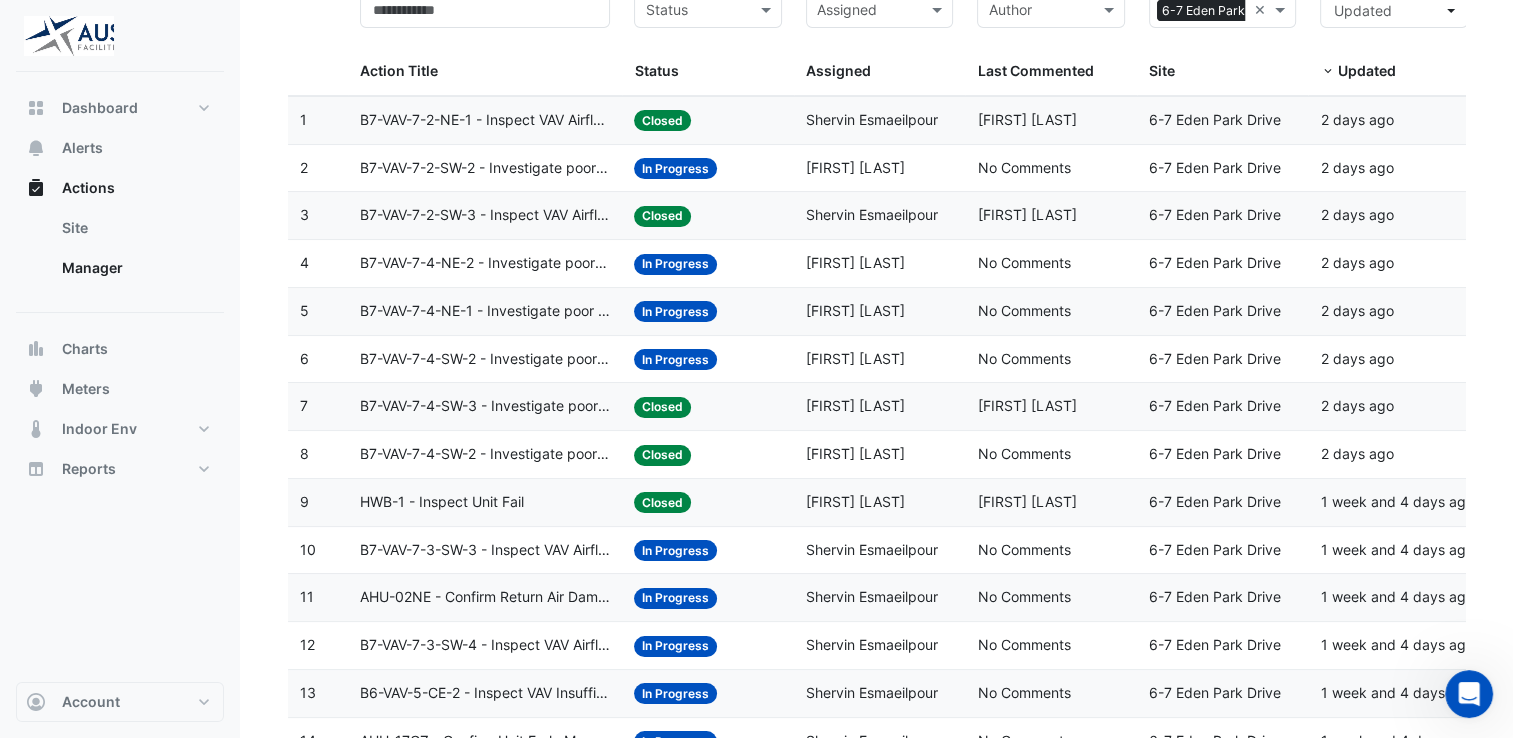 scroll, scrollTop: 0, scrollLeft: 0, axis: both 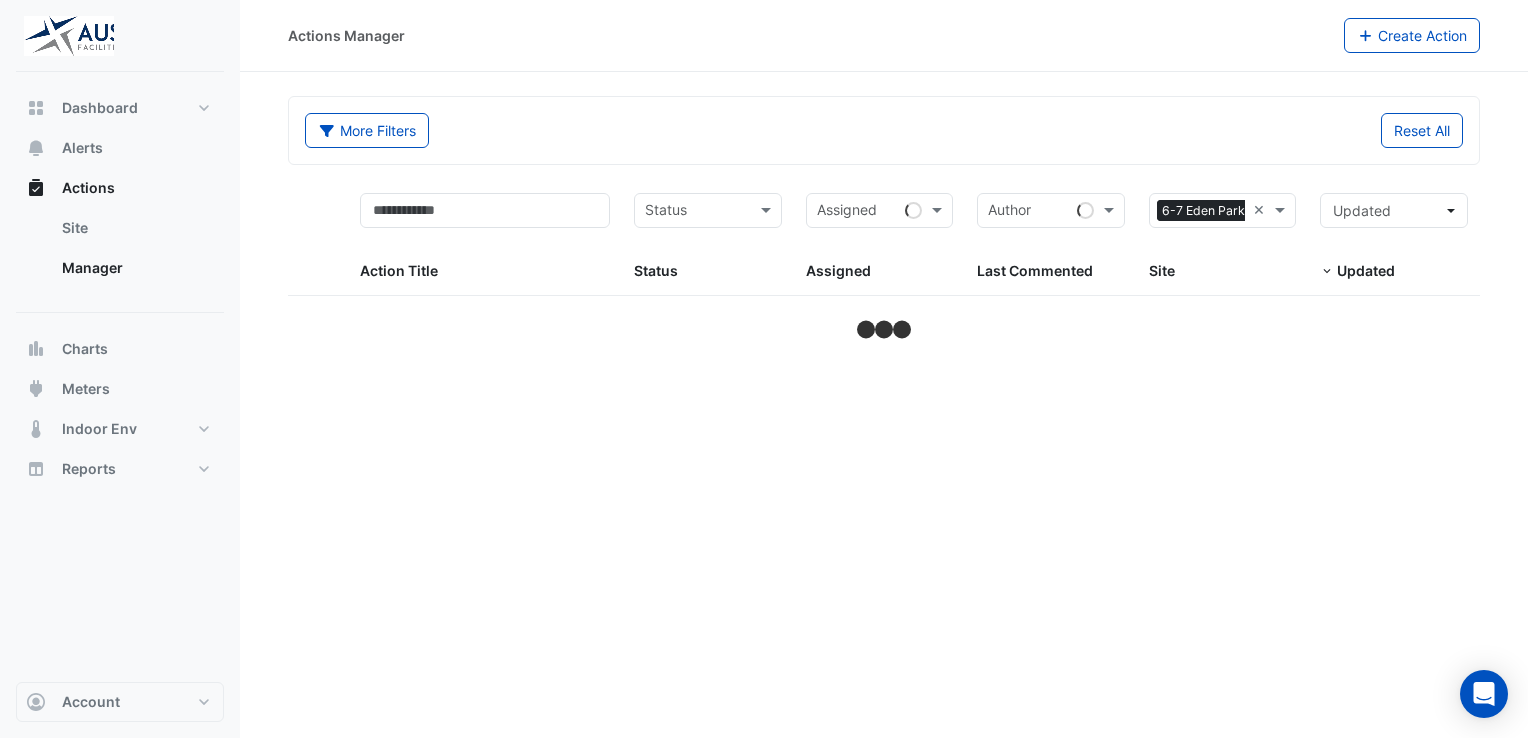 select on "**" 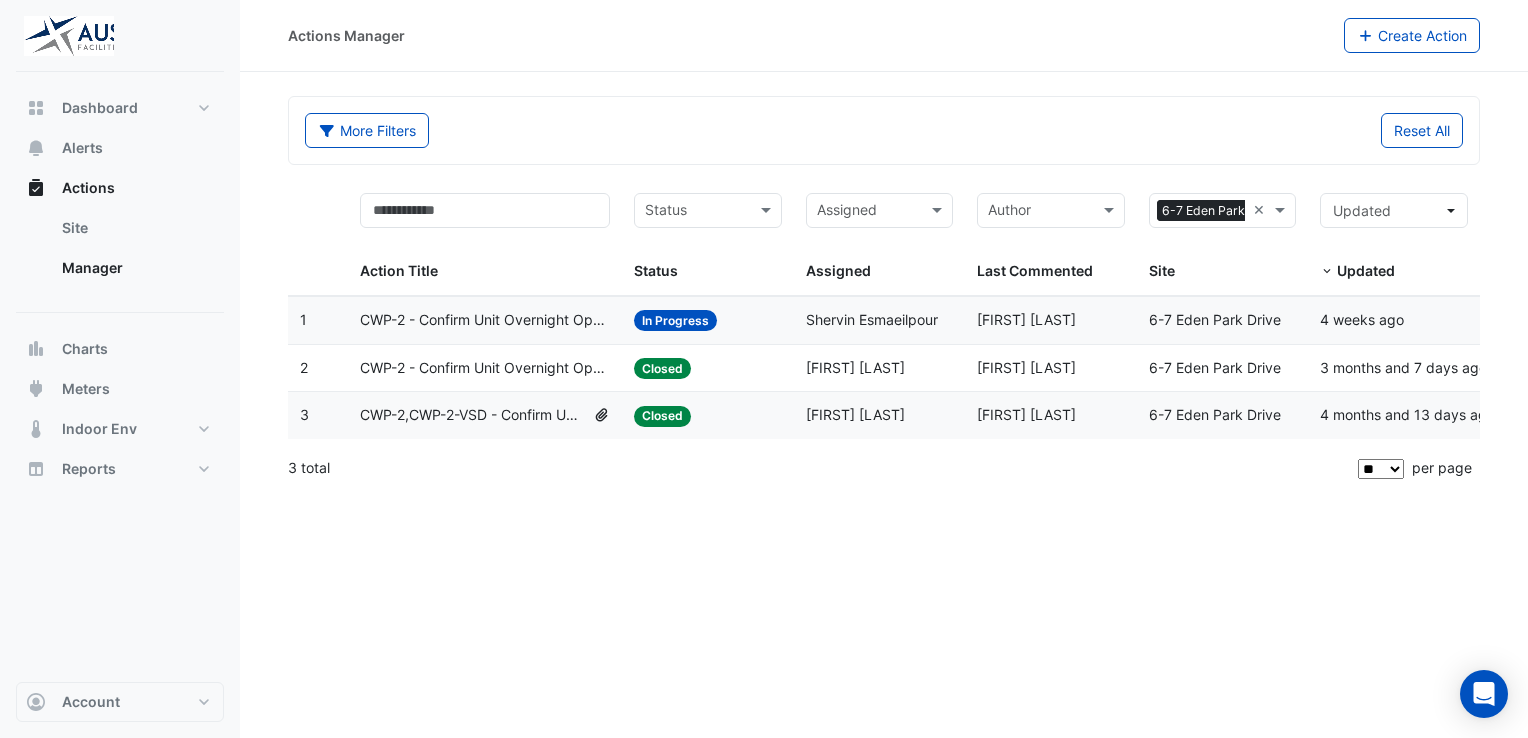 click on "In Progress" 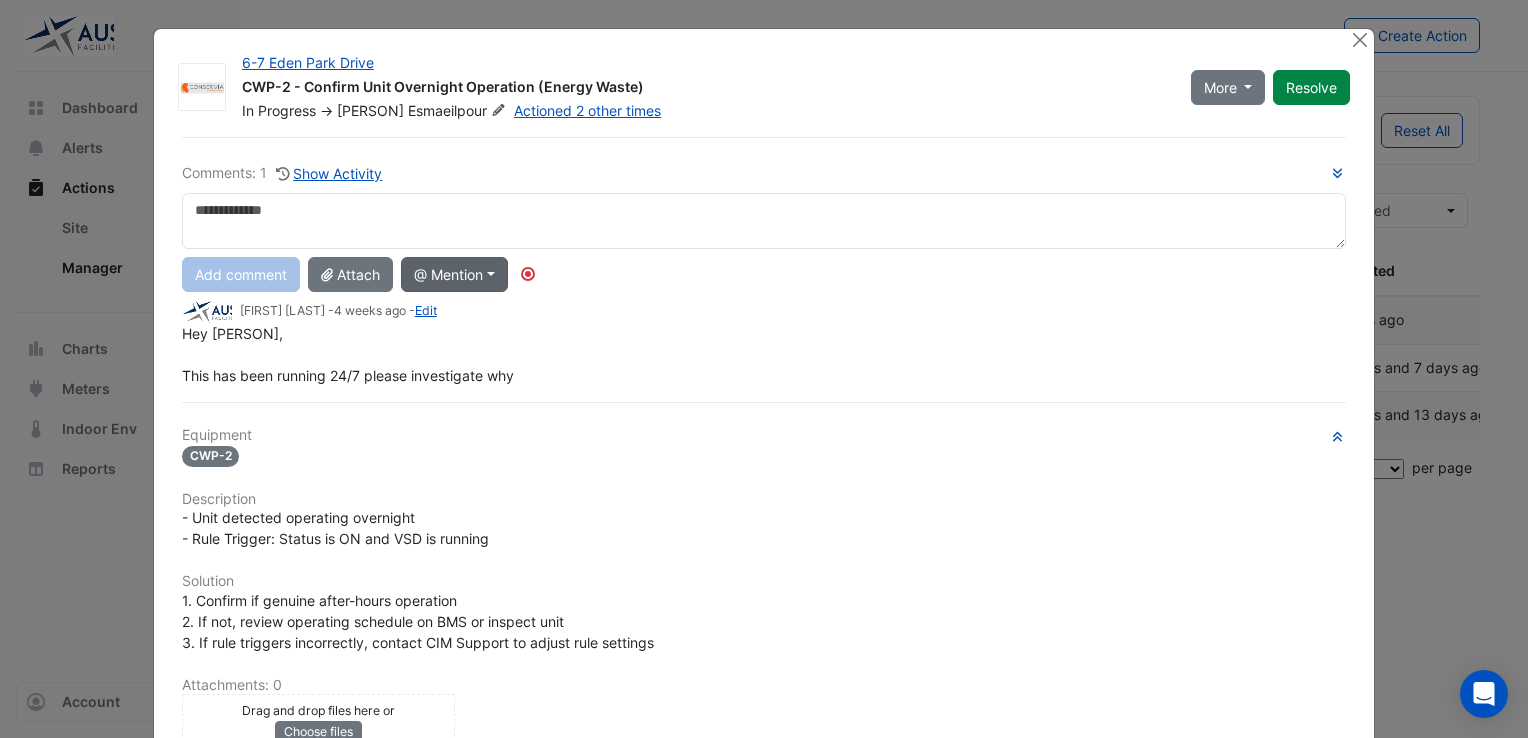 click on "@ Mention" 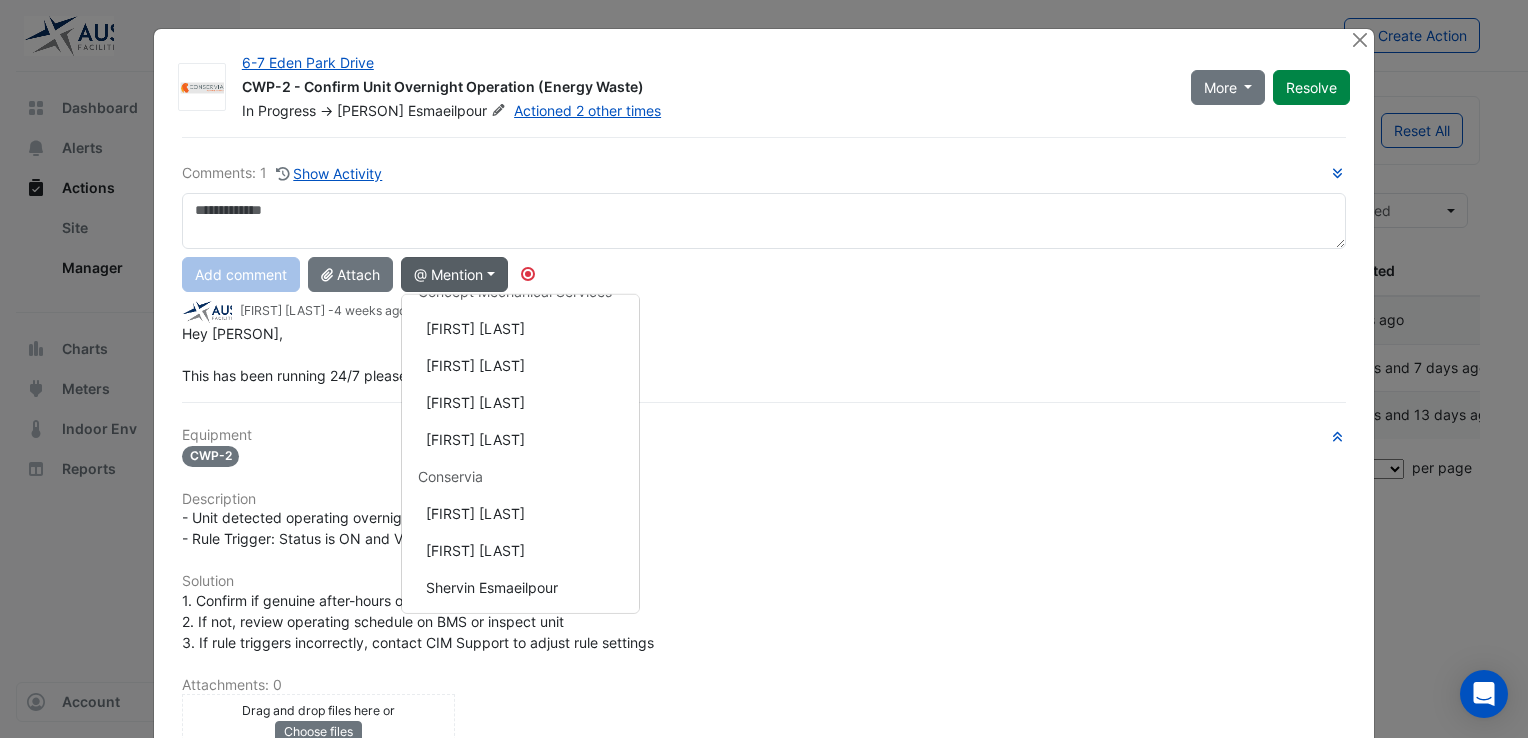 scroll, scrollTop: 300, scrollLeft: 0, axis: vertical 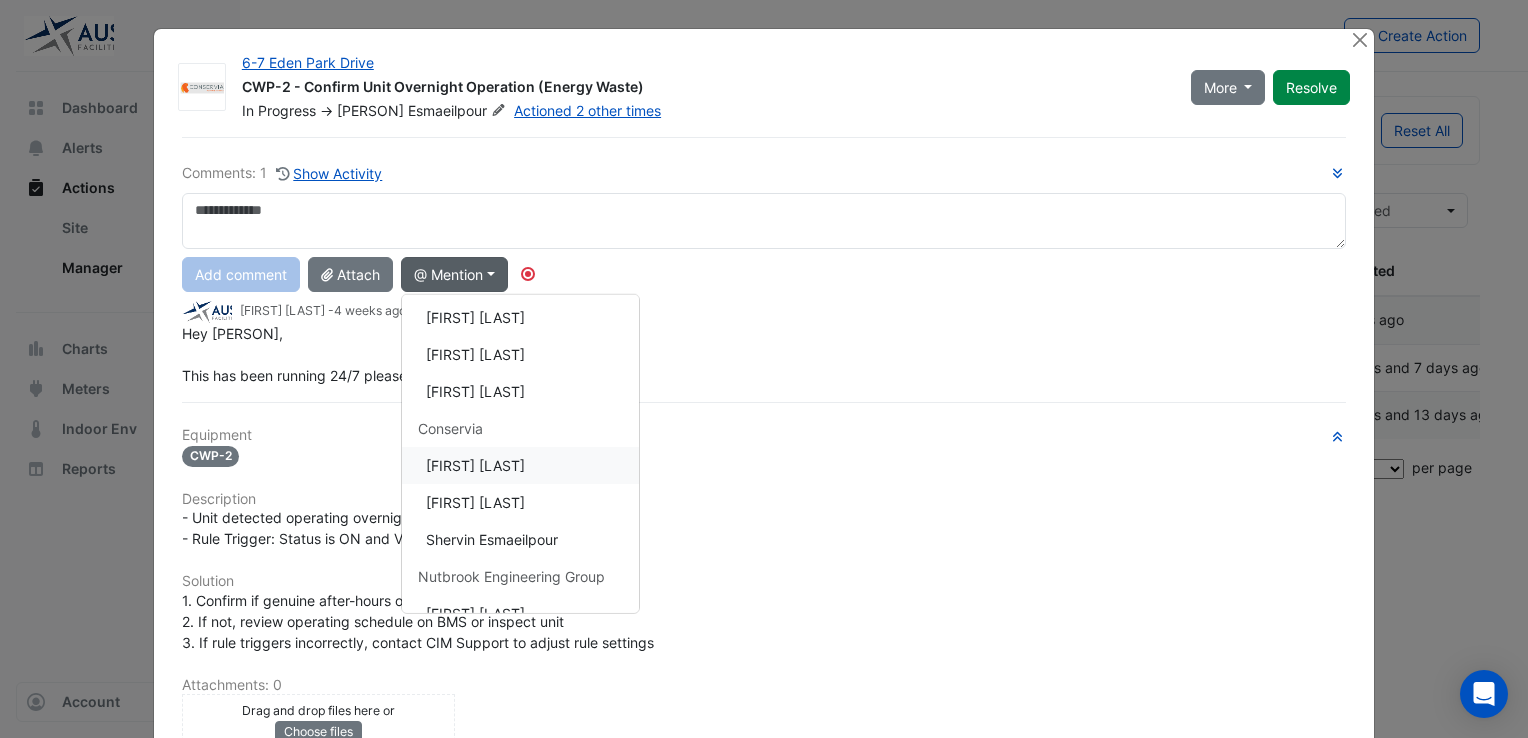 click on "[FIRST] [LAST]" 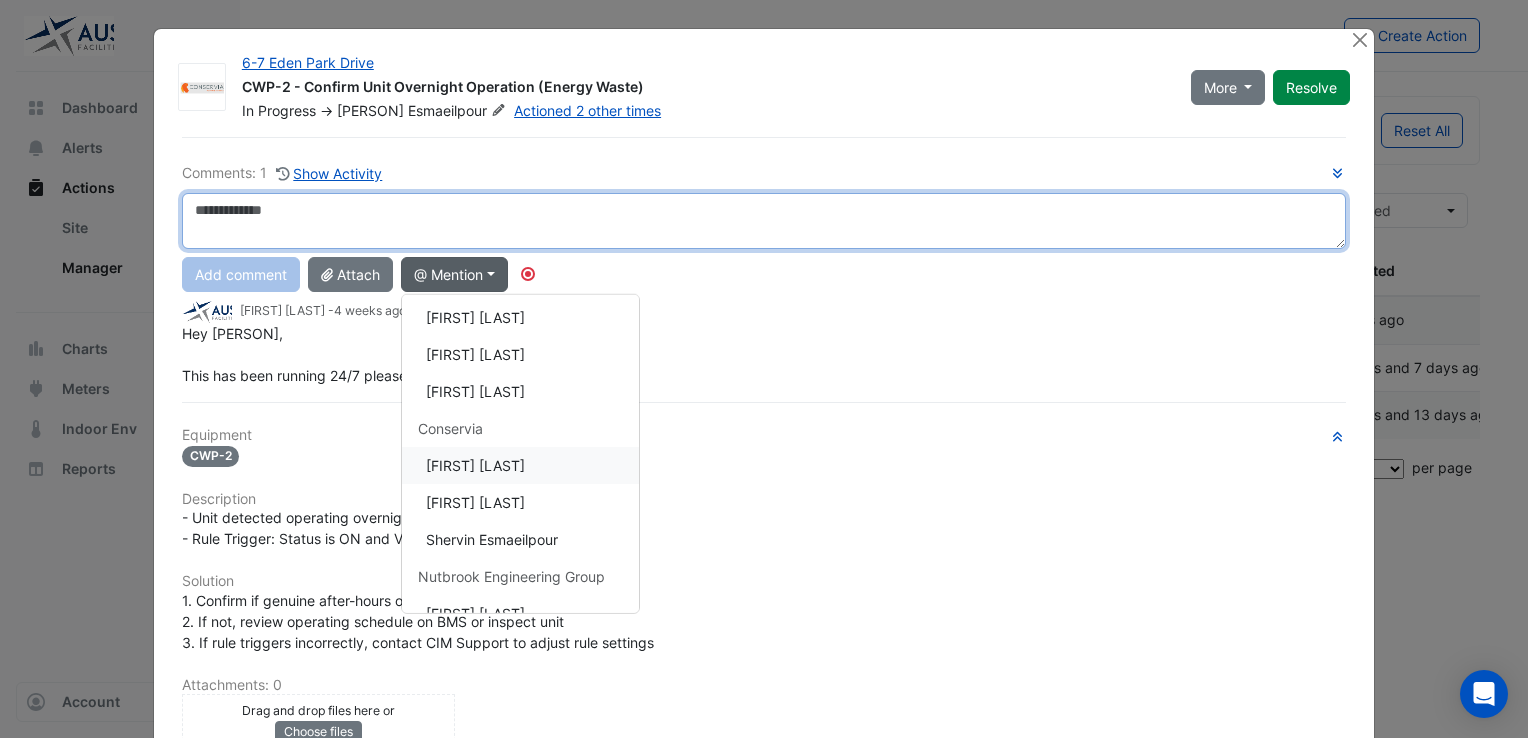 type on "**********" 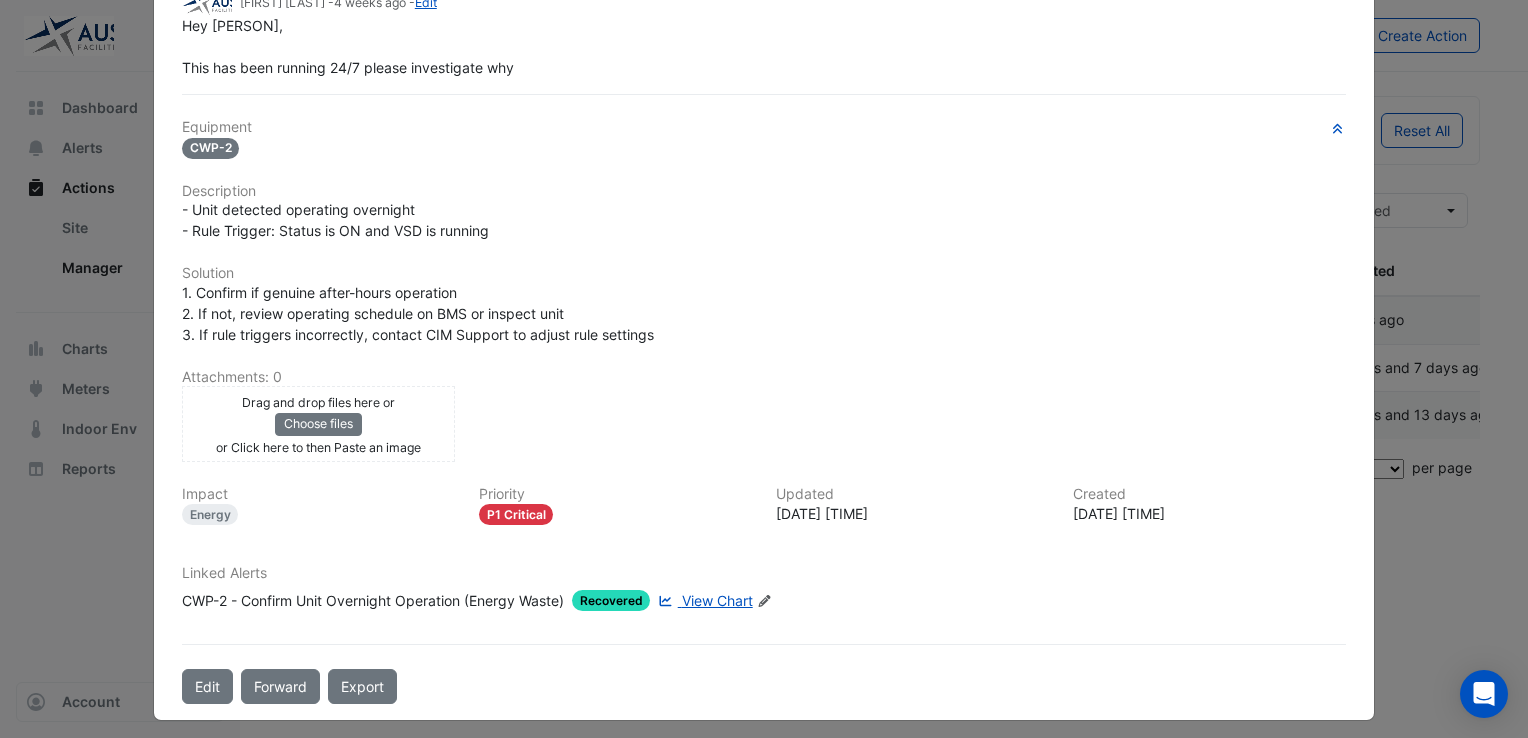 scroll, scrollTop: 309, scrollLeft: 0, axis: vertical 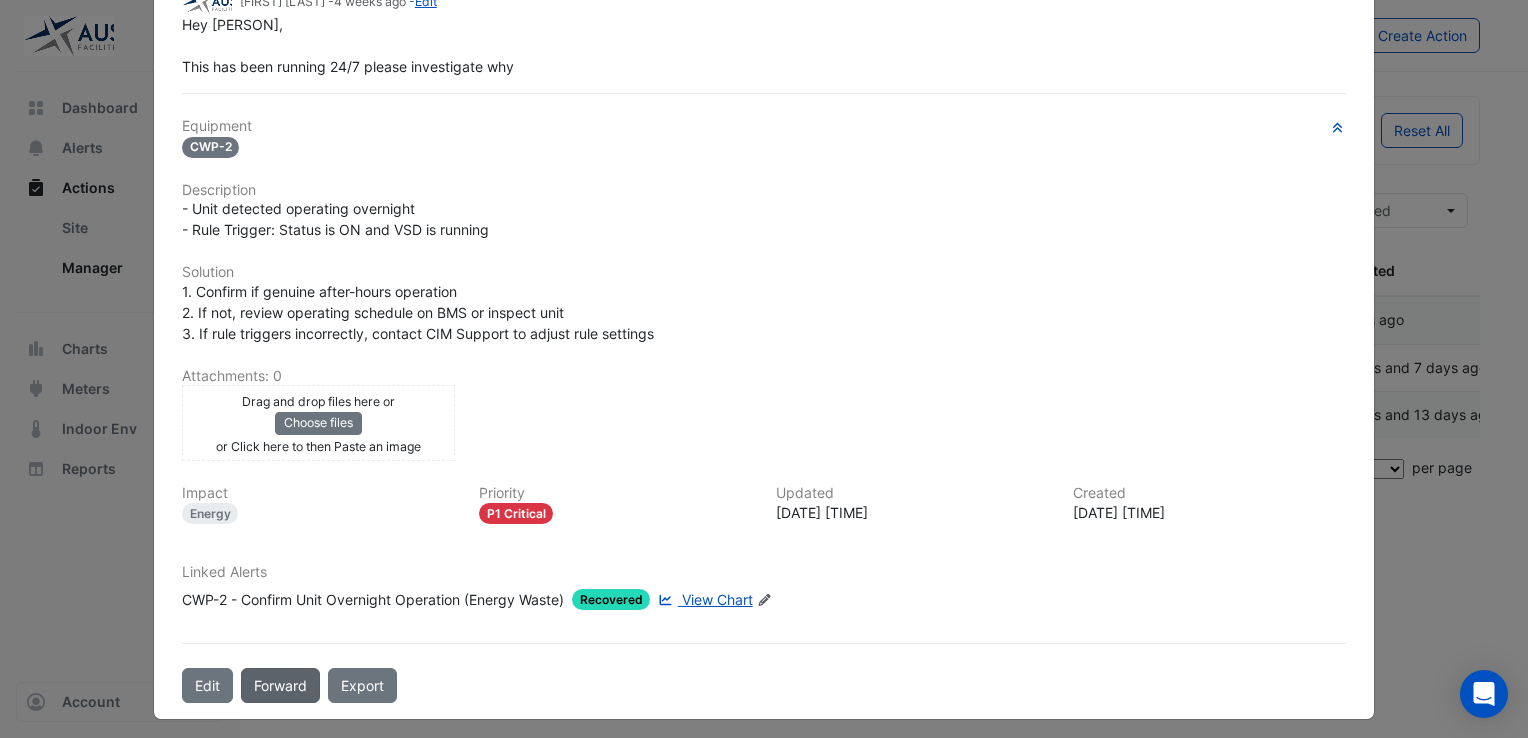 click on "Forward" 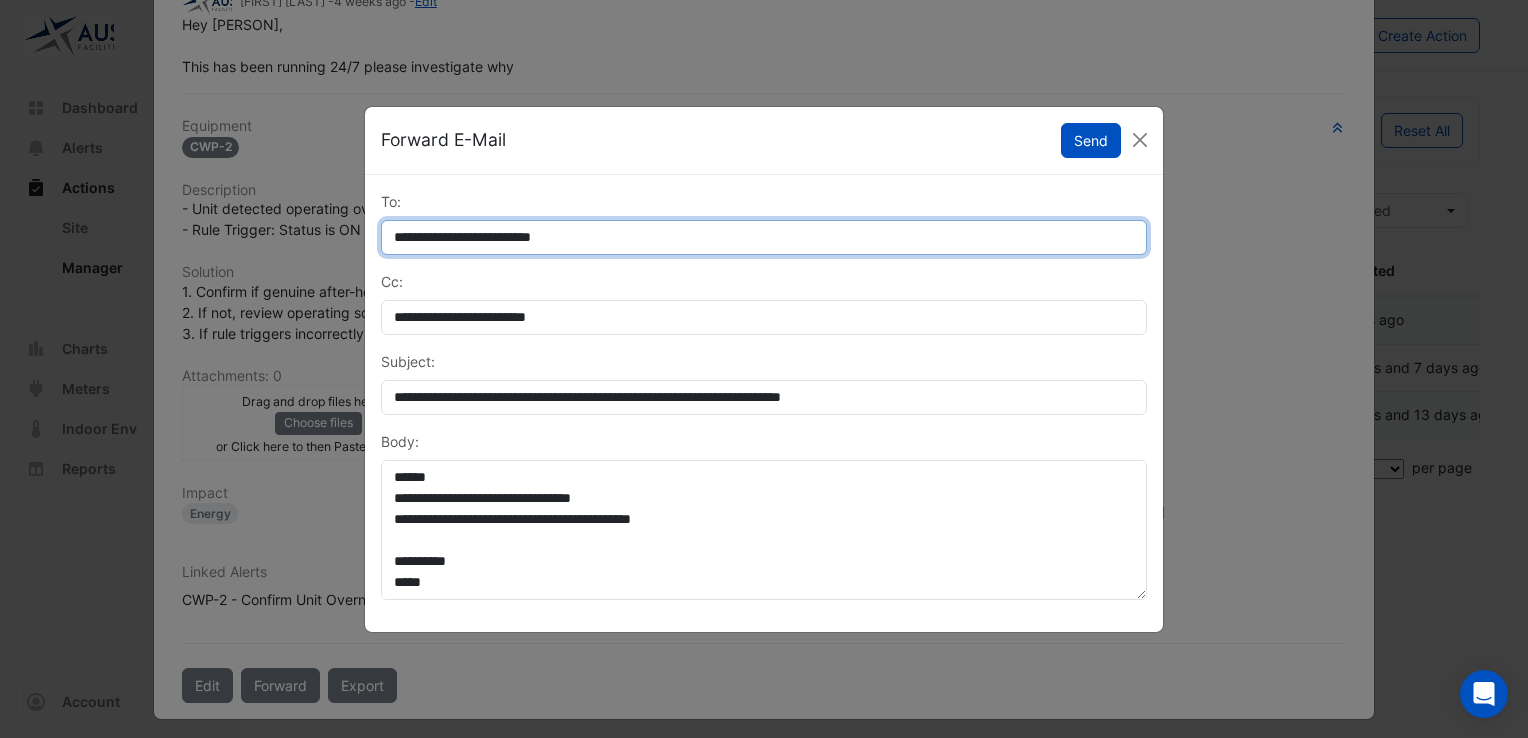 click on "**********" at bounding box center (764, 237) 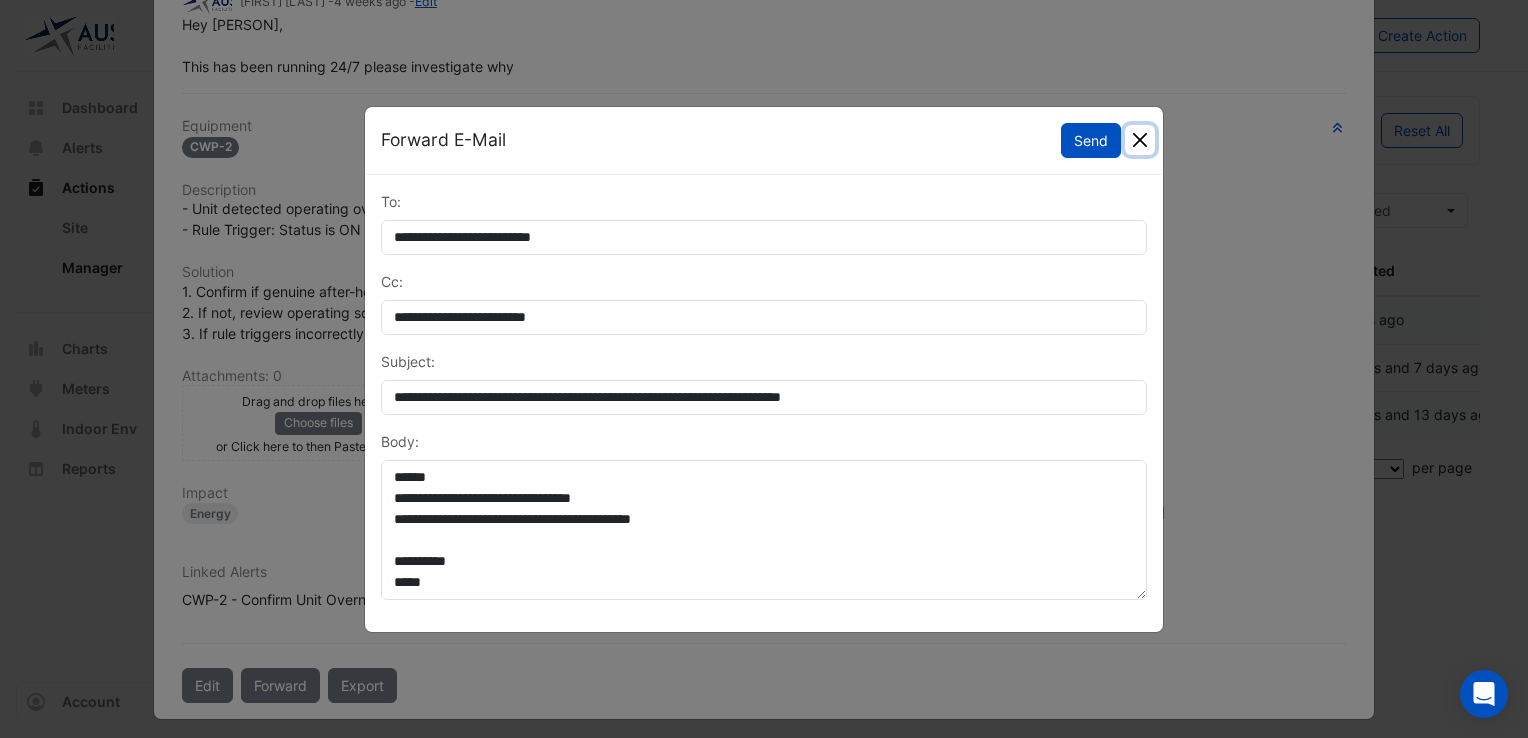 click 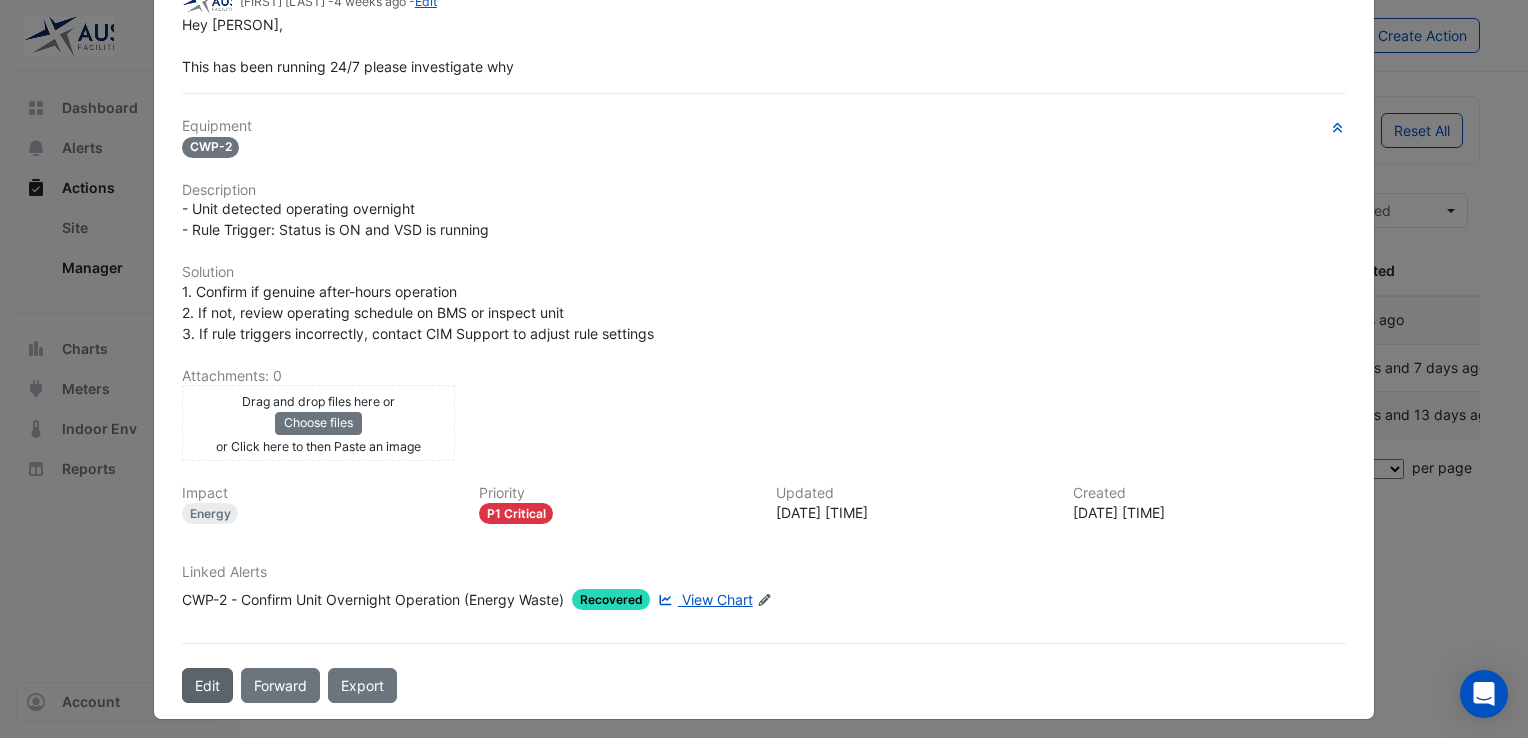 click on "Edit" 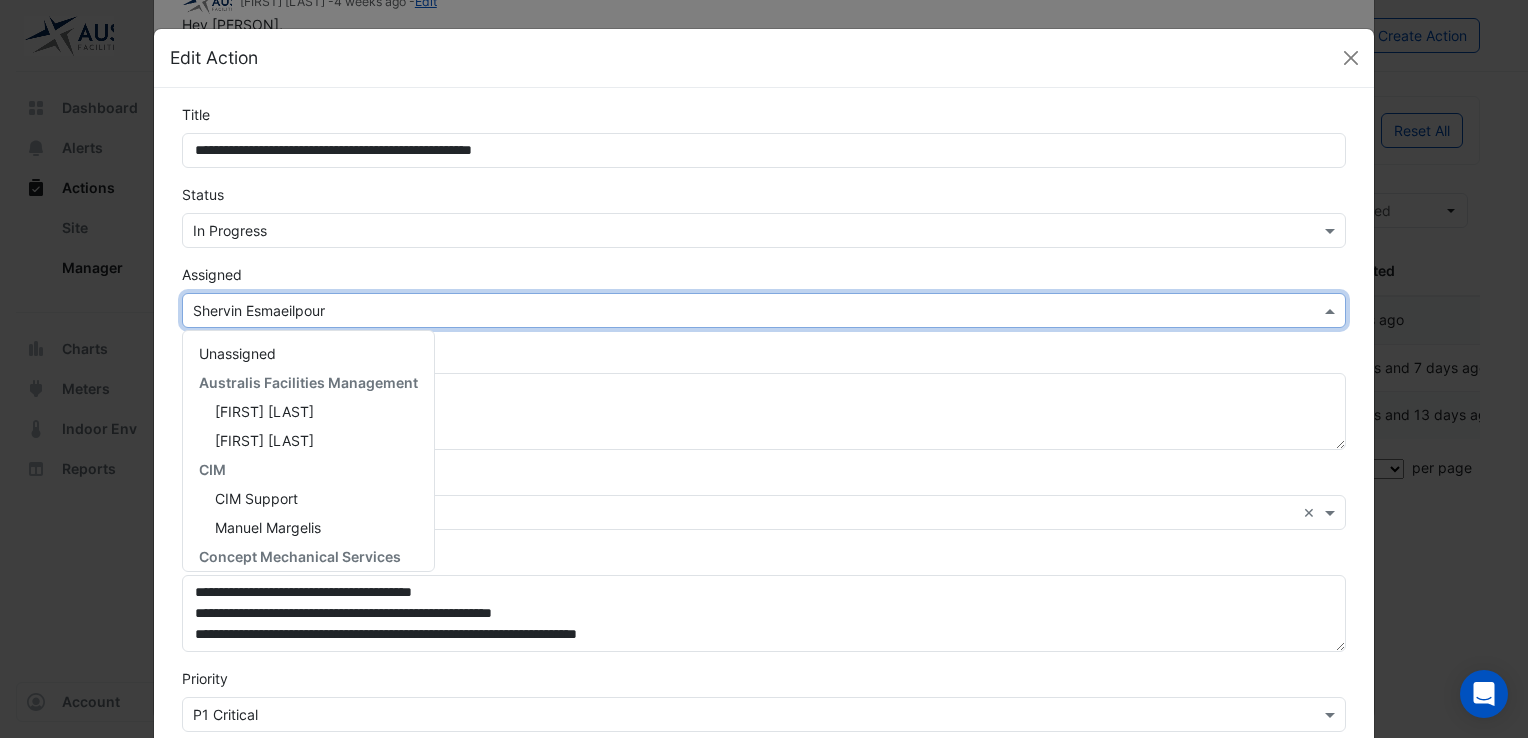 click at bounding box center (744, 311) 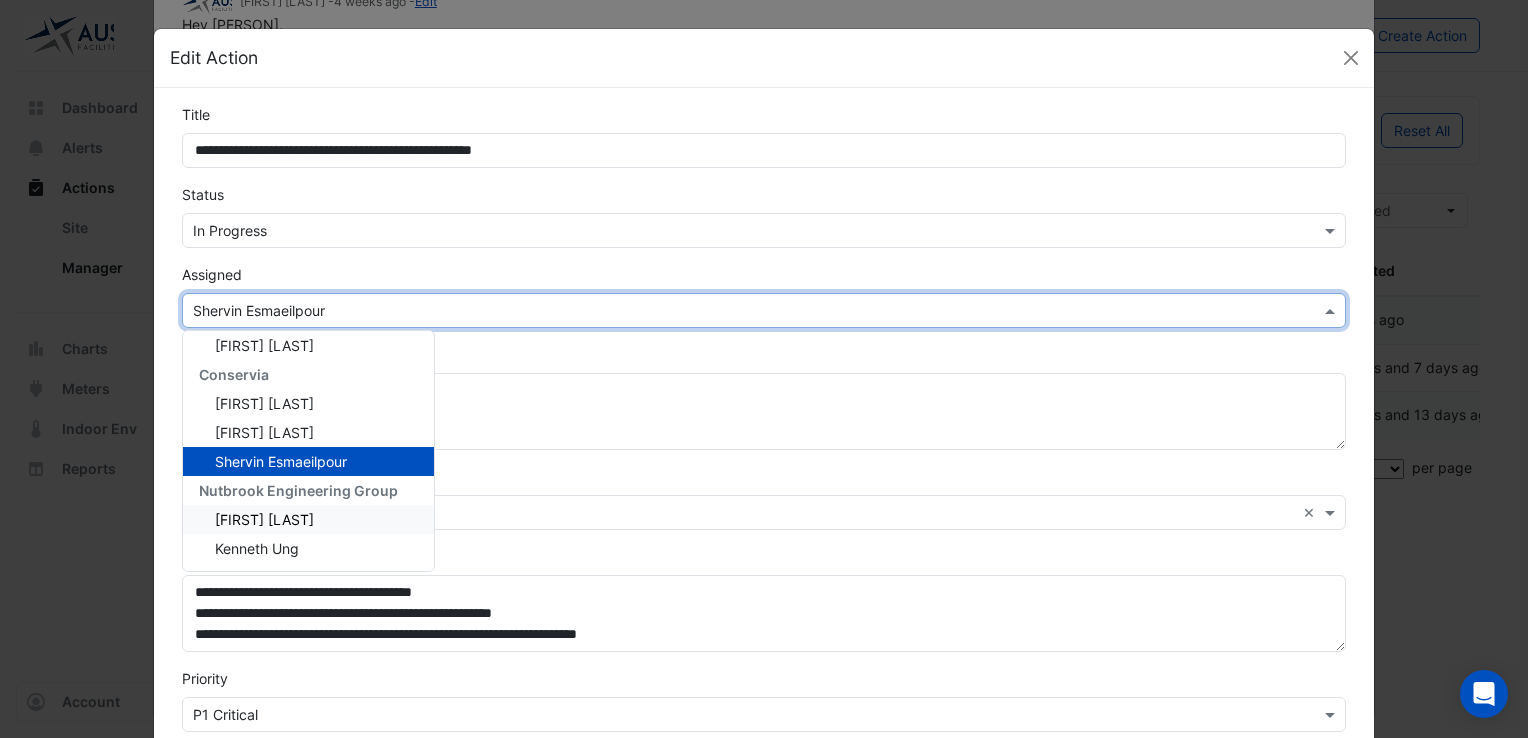 scroll, scrollTop: 100, scrollLeft: 0, axis: vertical 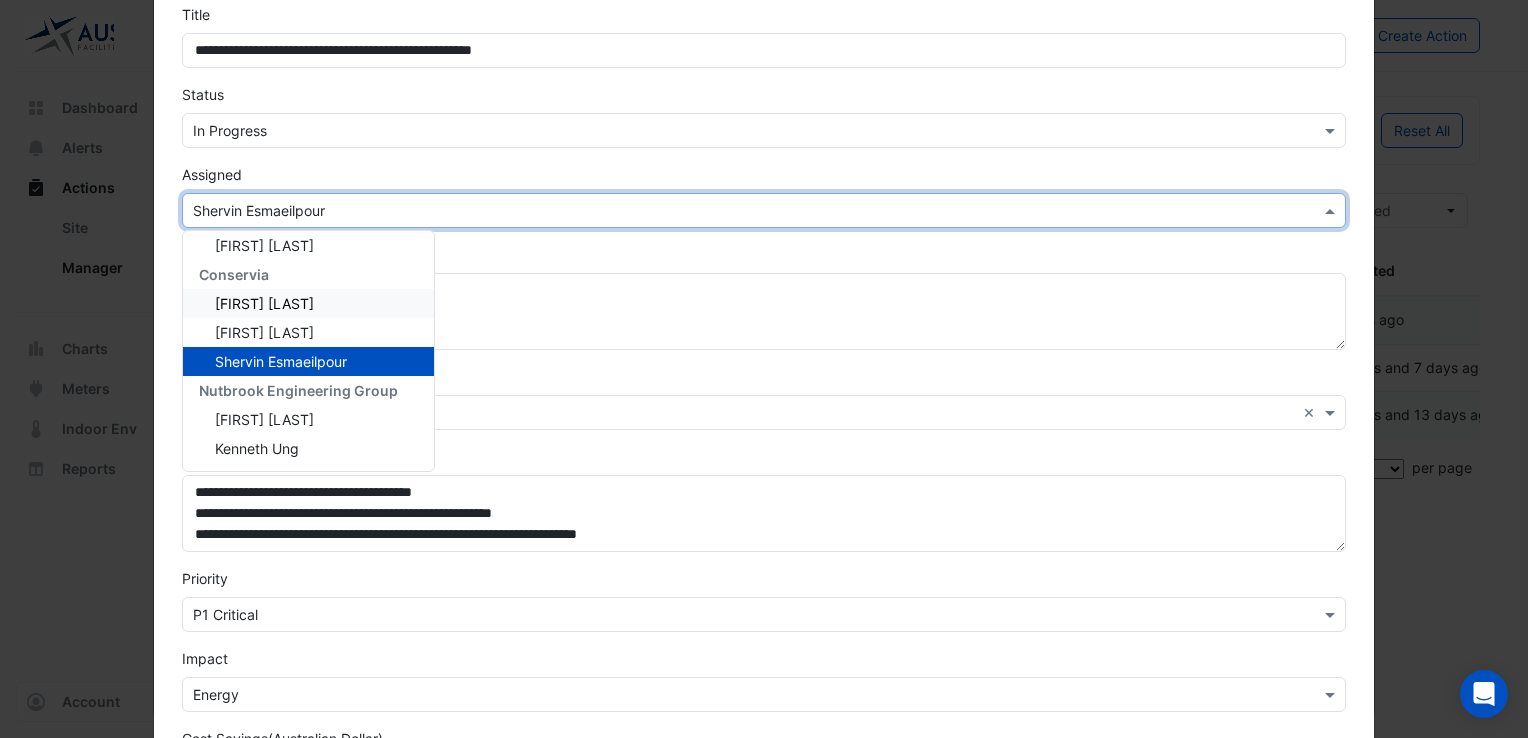 click on "[FIRST] [LAST]" at bounding box center (264, 303) 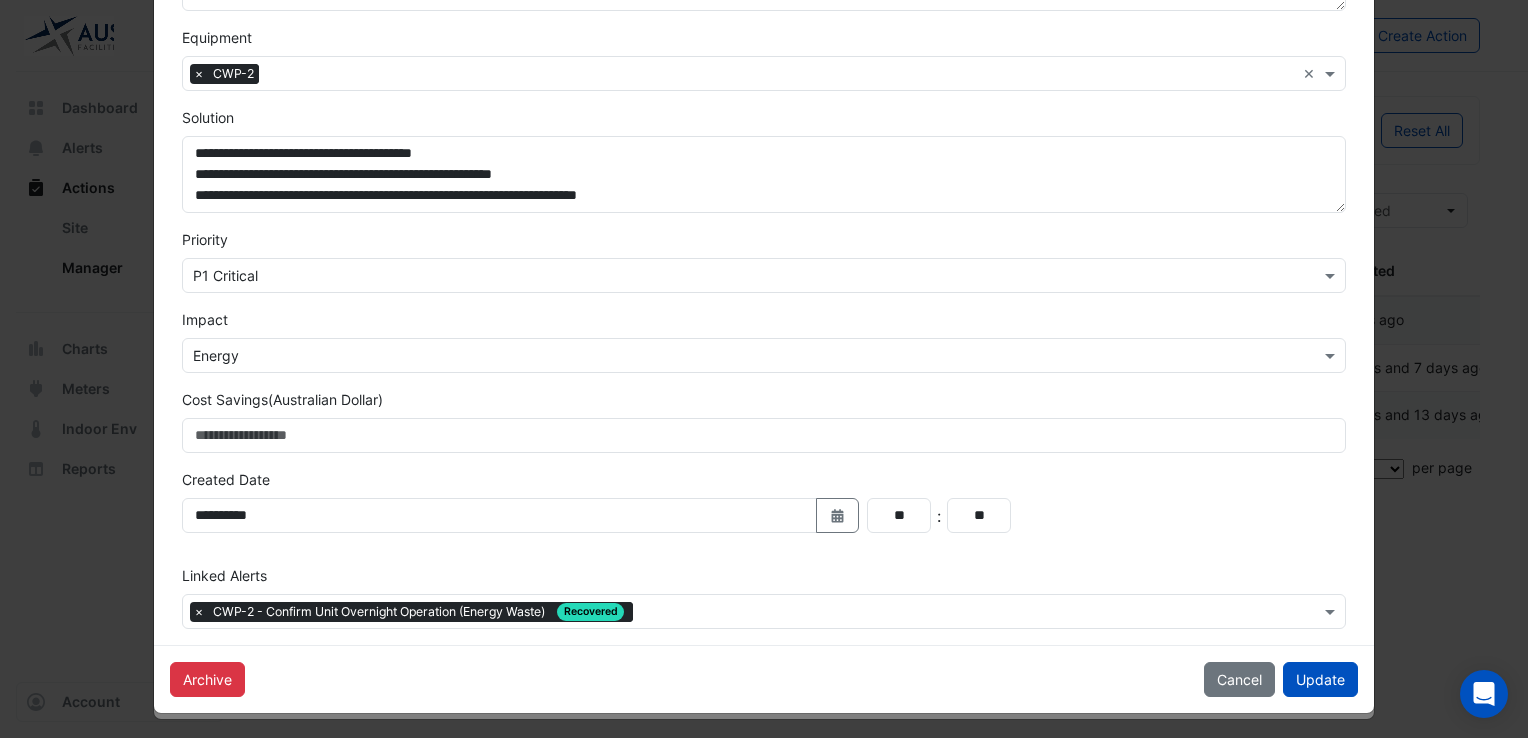 scroll, scrollTop: 440, scrollLeft: 0, axis: vertical 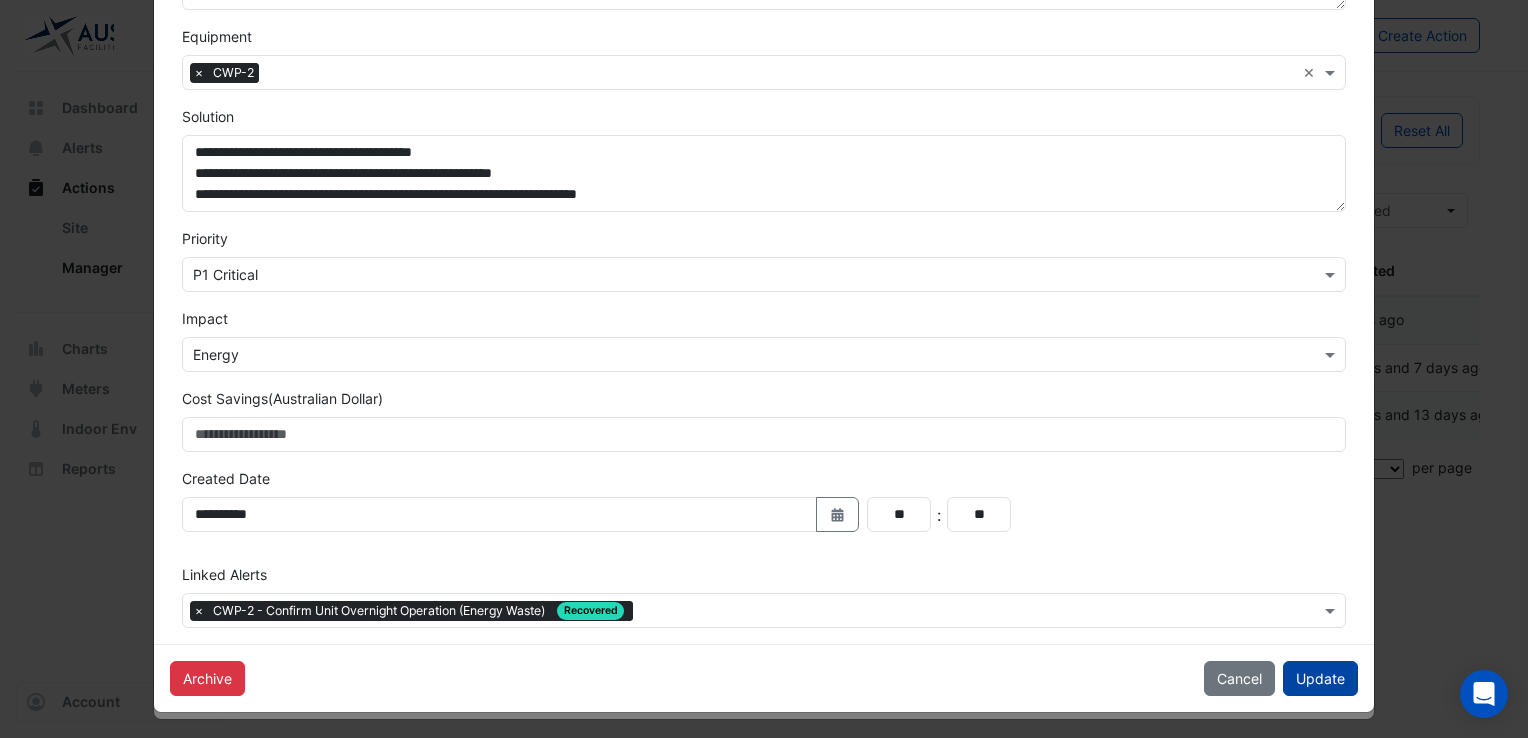 click on "Update" 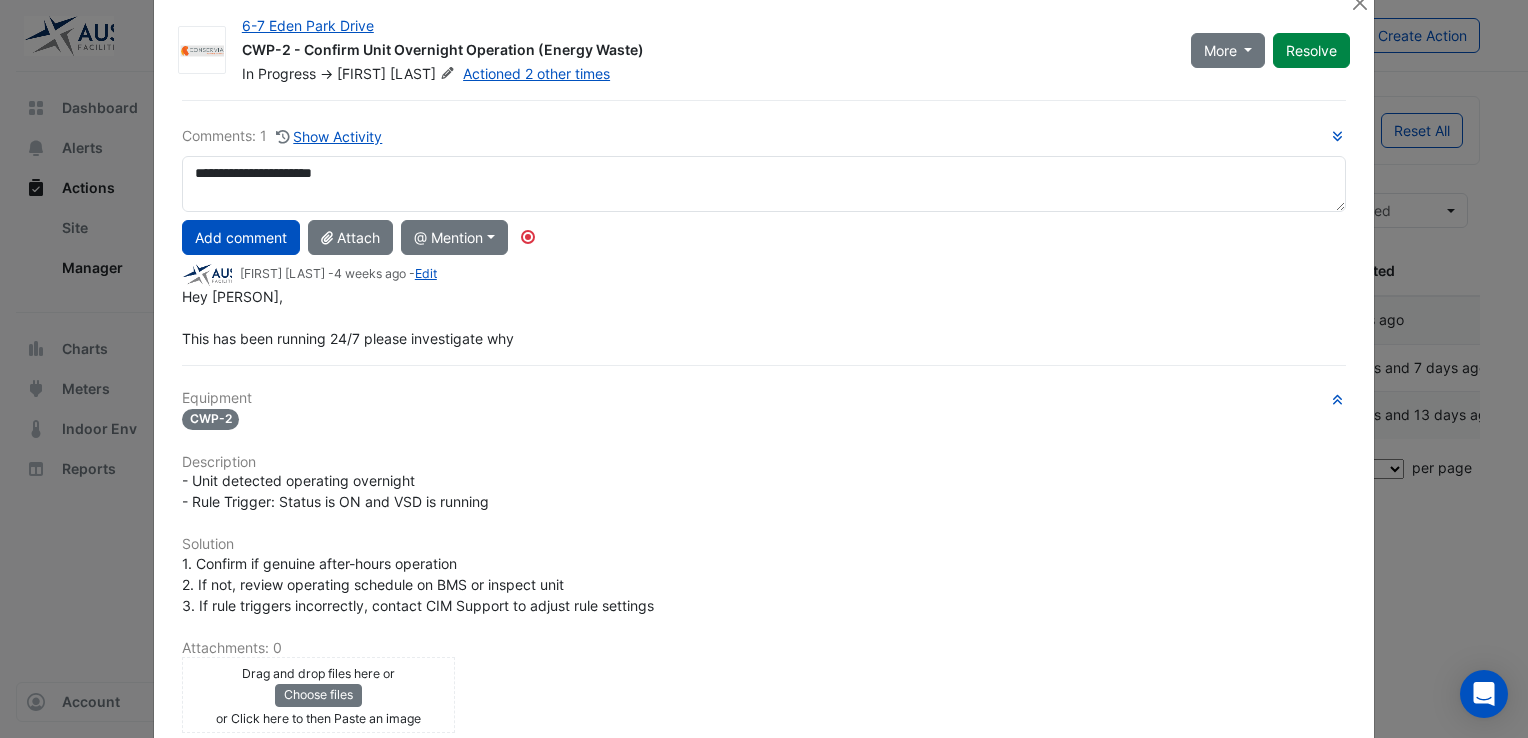 scroll, scrollTop: 0, scrollLeft: 0, axis: both 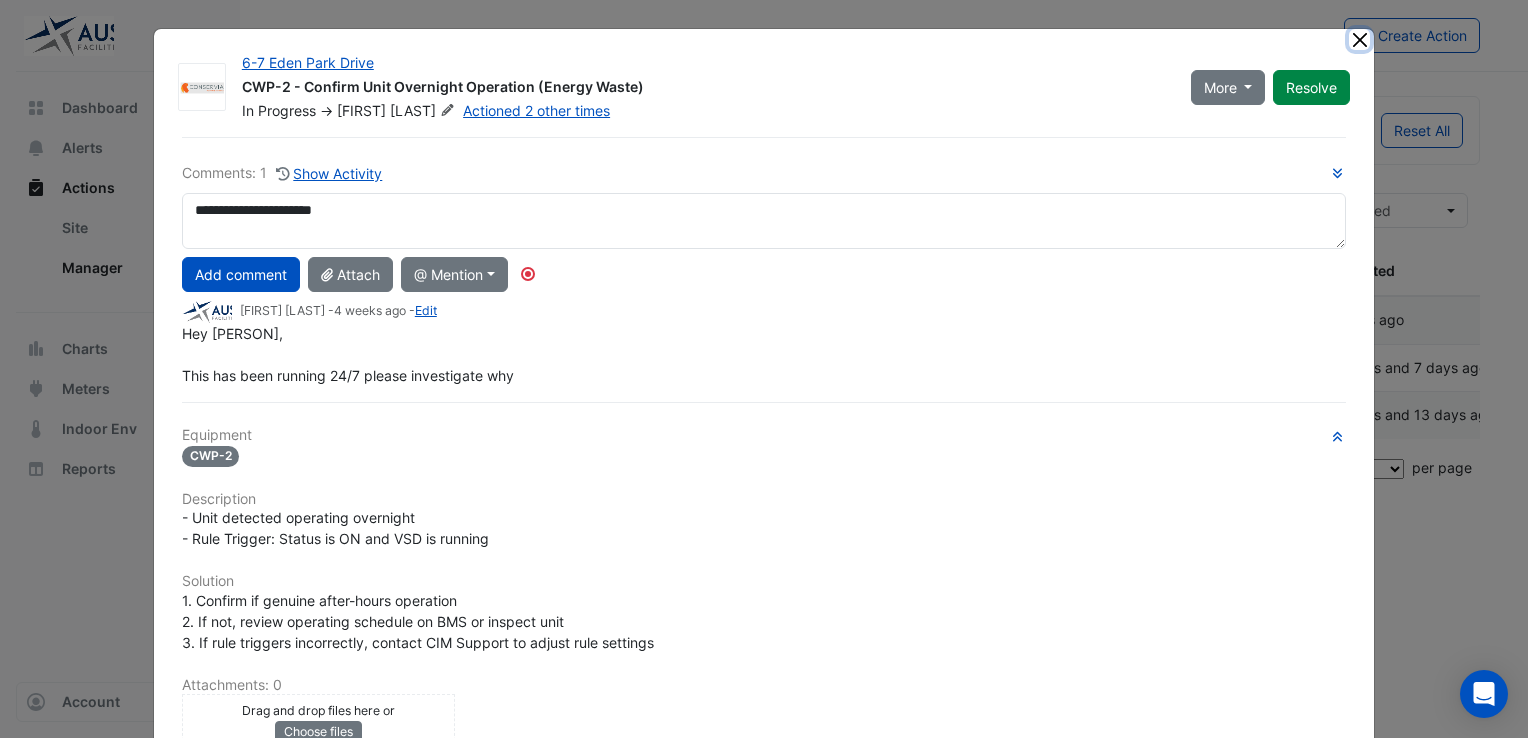 click 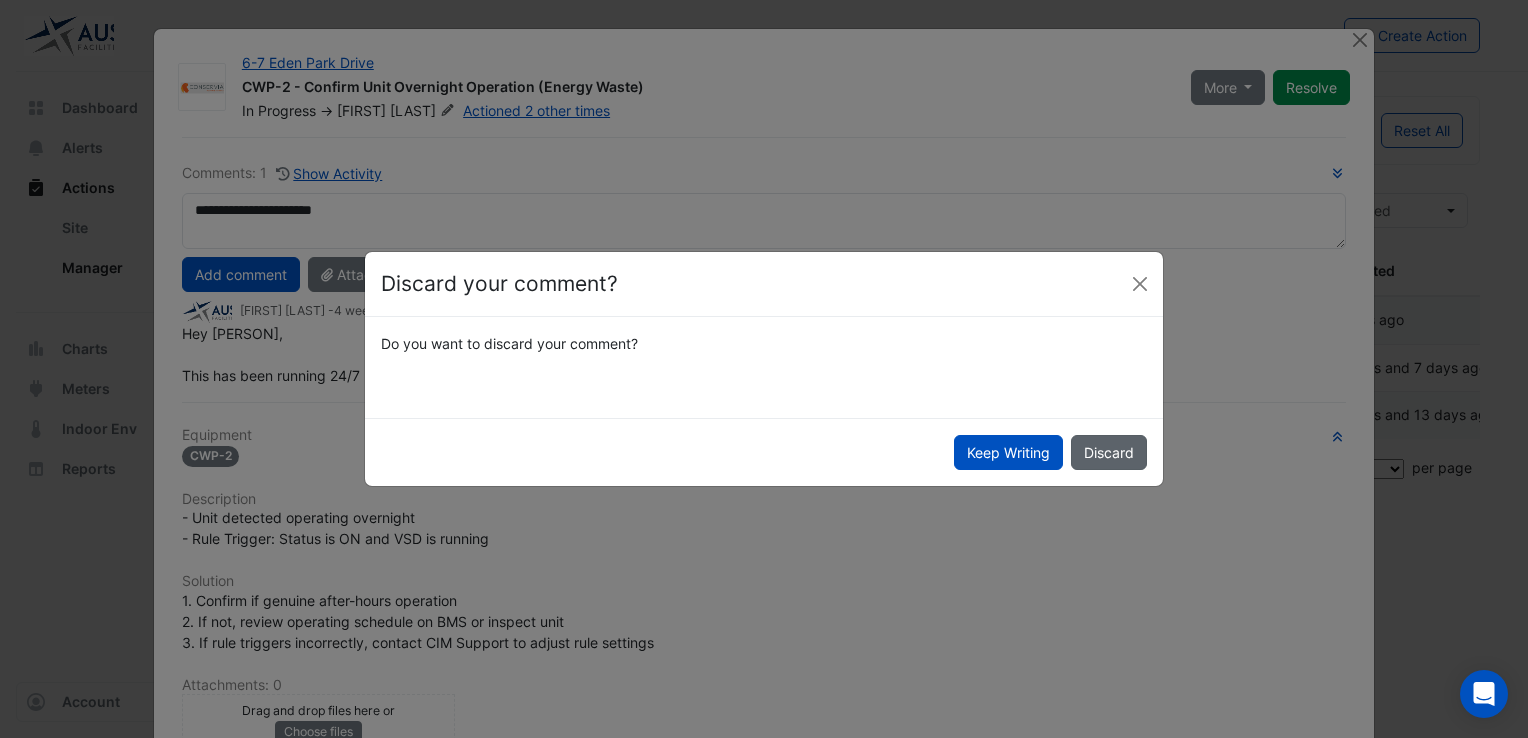 click on "Discard" 